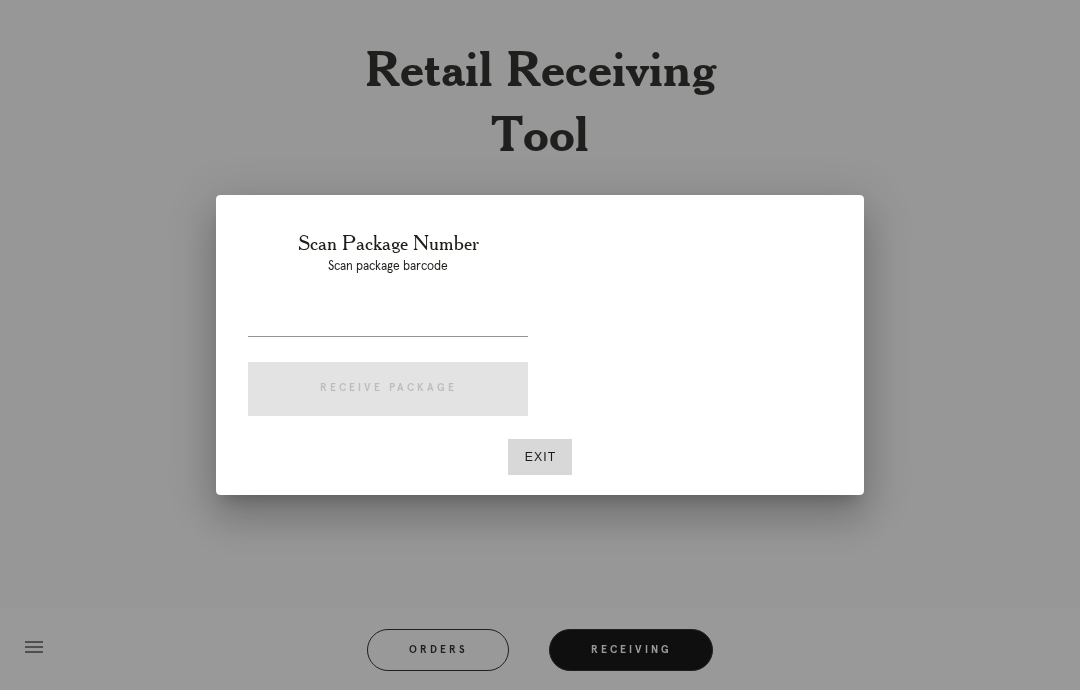 scroll, scrollTop: 0, scrollLeft: 0, axis: both 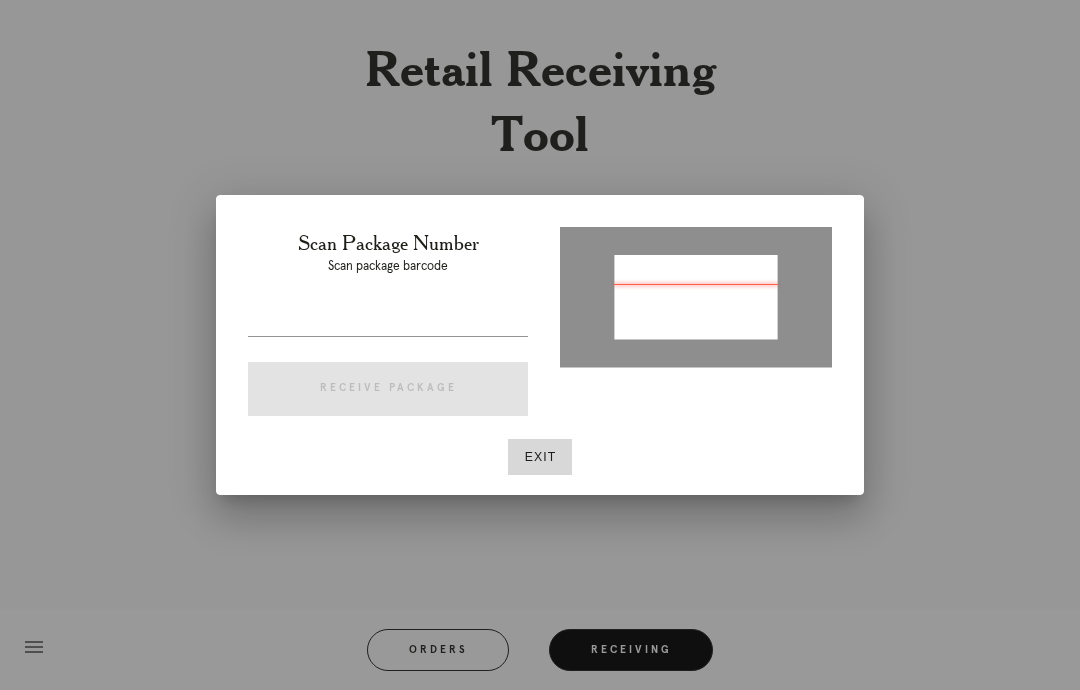 type on "P577829471132288" 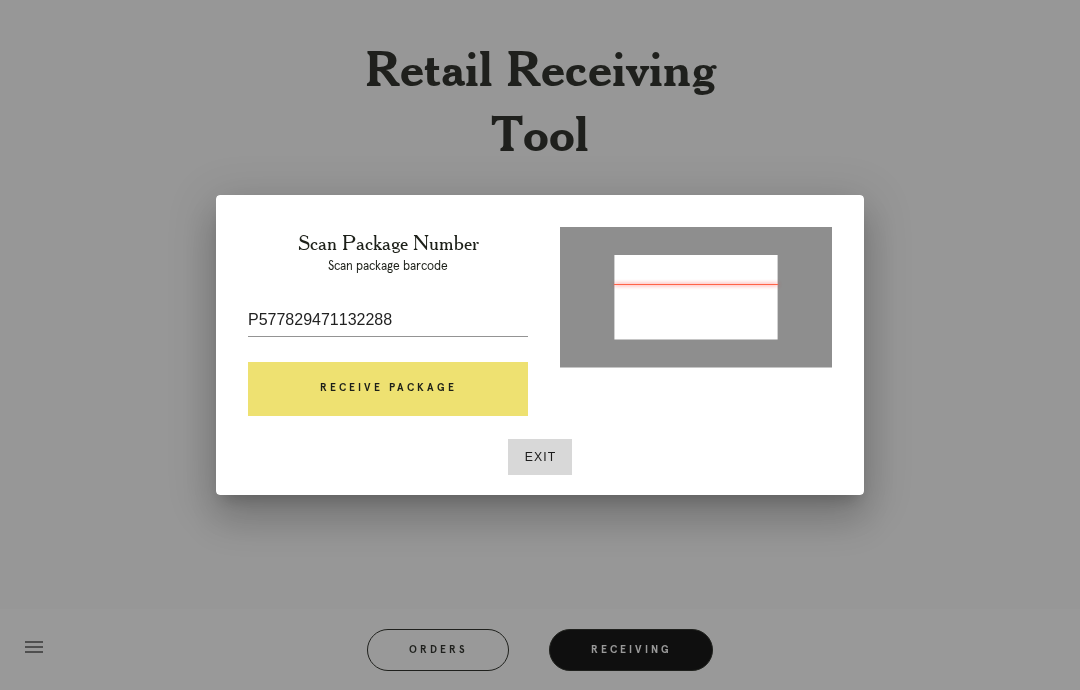 click on "Receive Package" at bounding box center [388, 389] 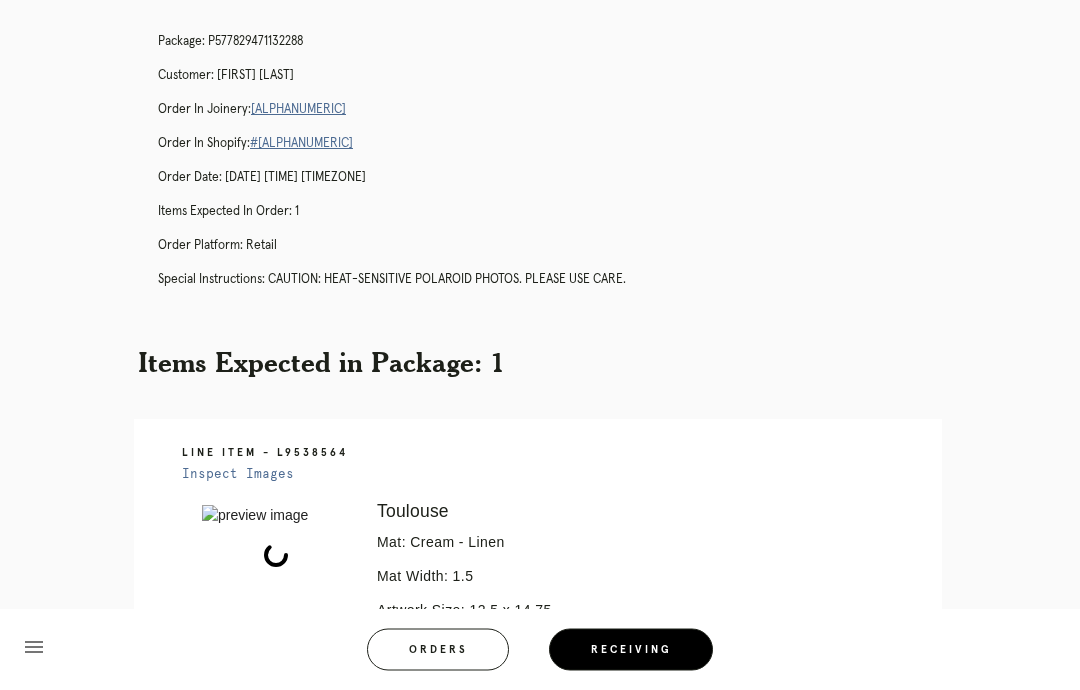 scroll, scrollTop: 72, scrollLeft: 0, axis: vertical 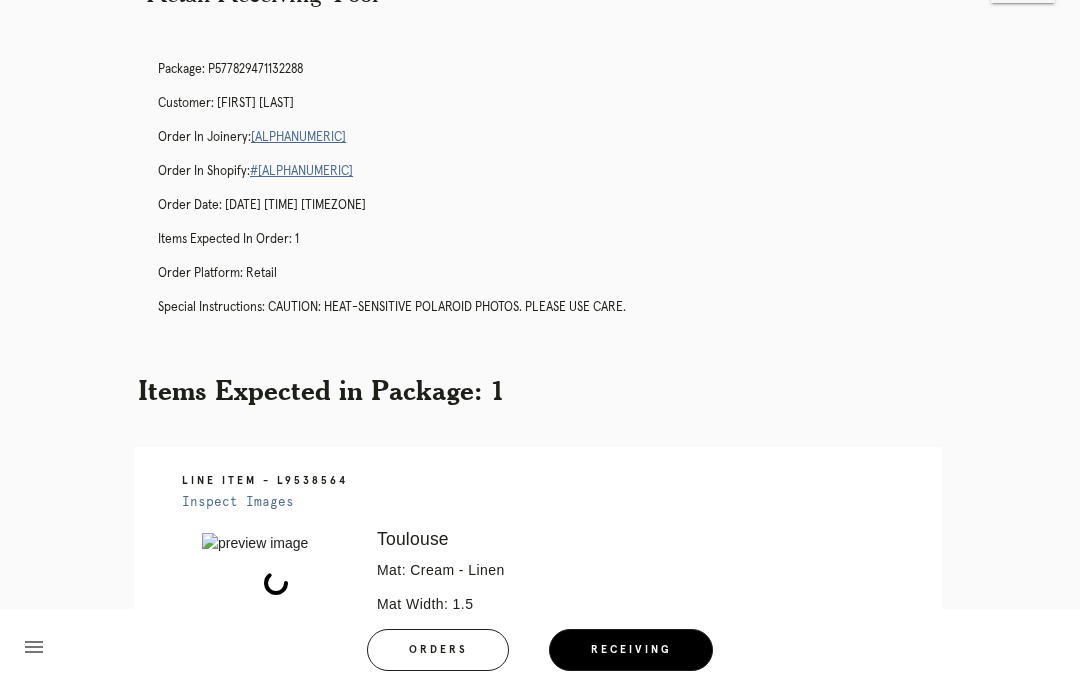 click on "R357552621" at bounding box center (298, 137) 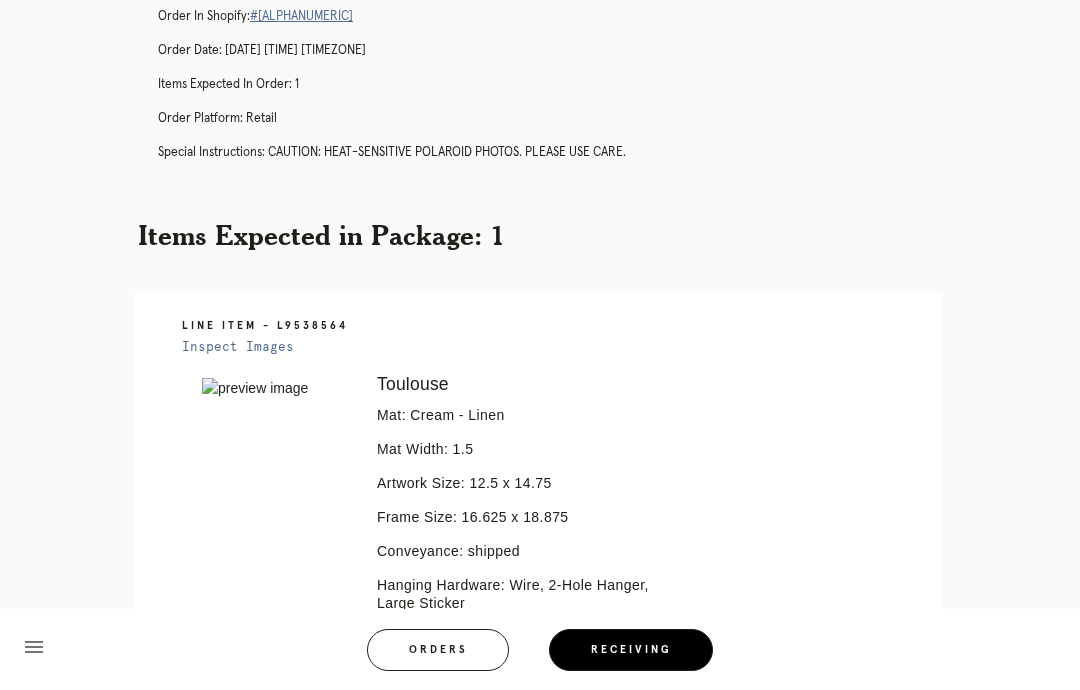 scroll, scrollTop: 0, scrollLeft: 0, axis: both 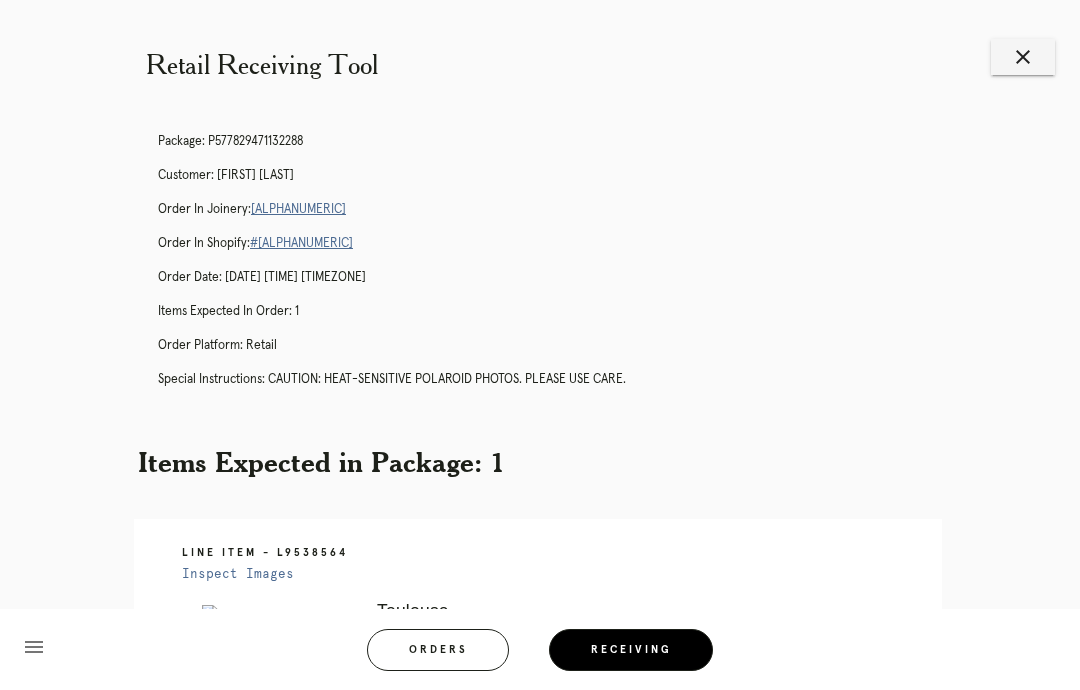 click on "close" at bounding box center (1023, 57) 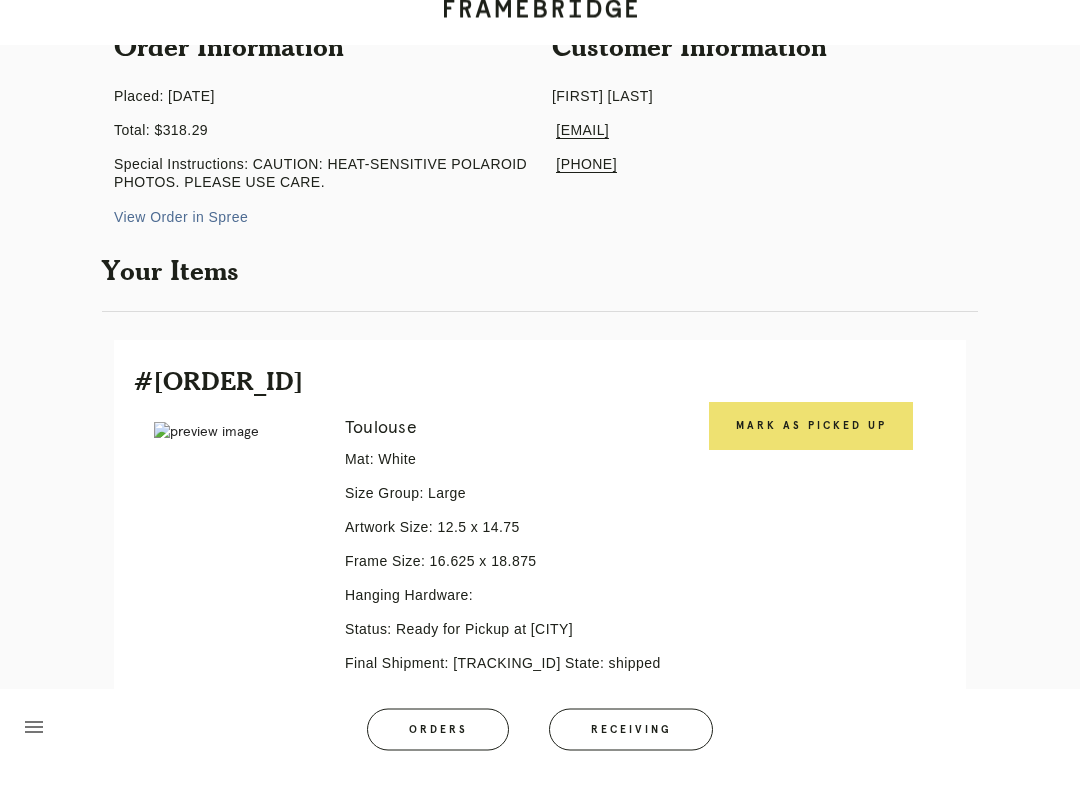 scroll, scrollTop: 221, scrollLeft: 0, axis: vertical 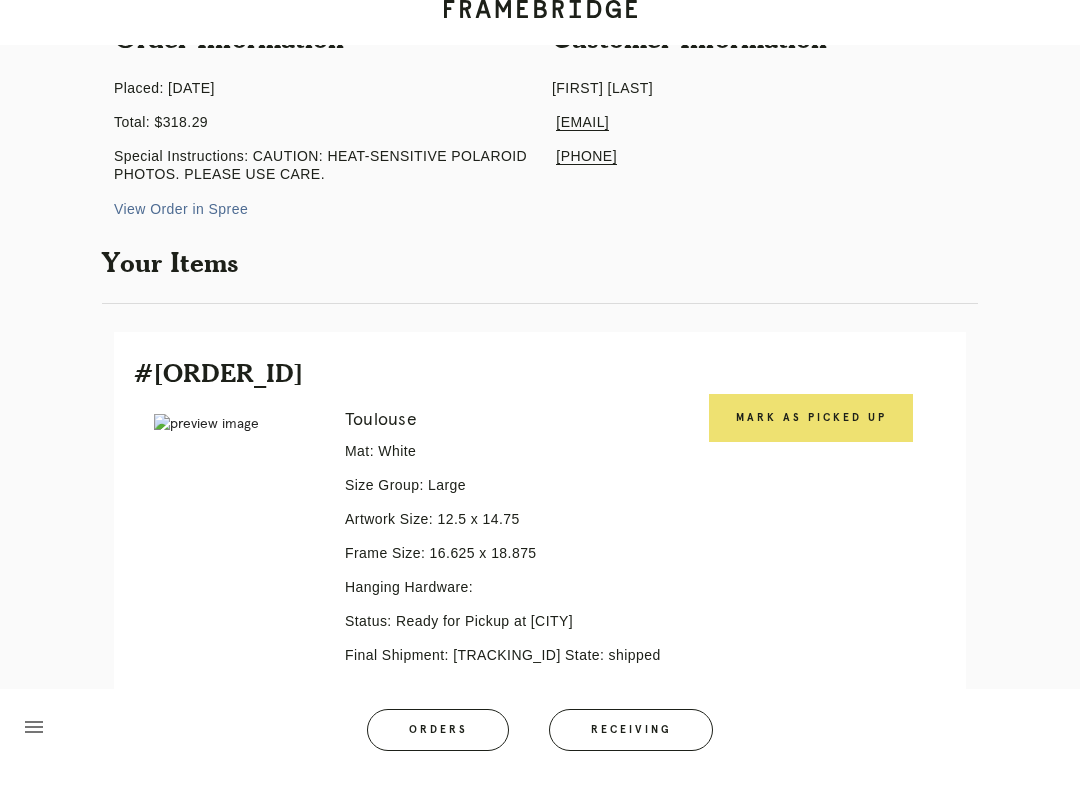 click on "Mark as Picked Up" at bounding box center (811, 438) 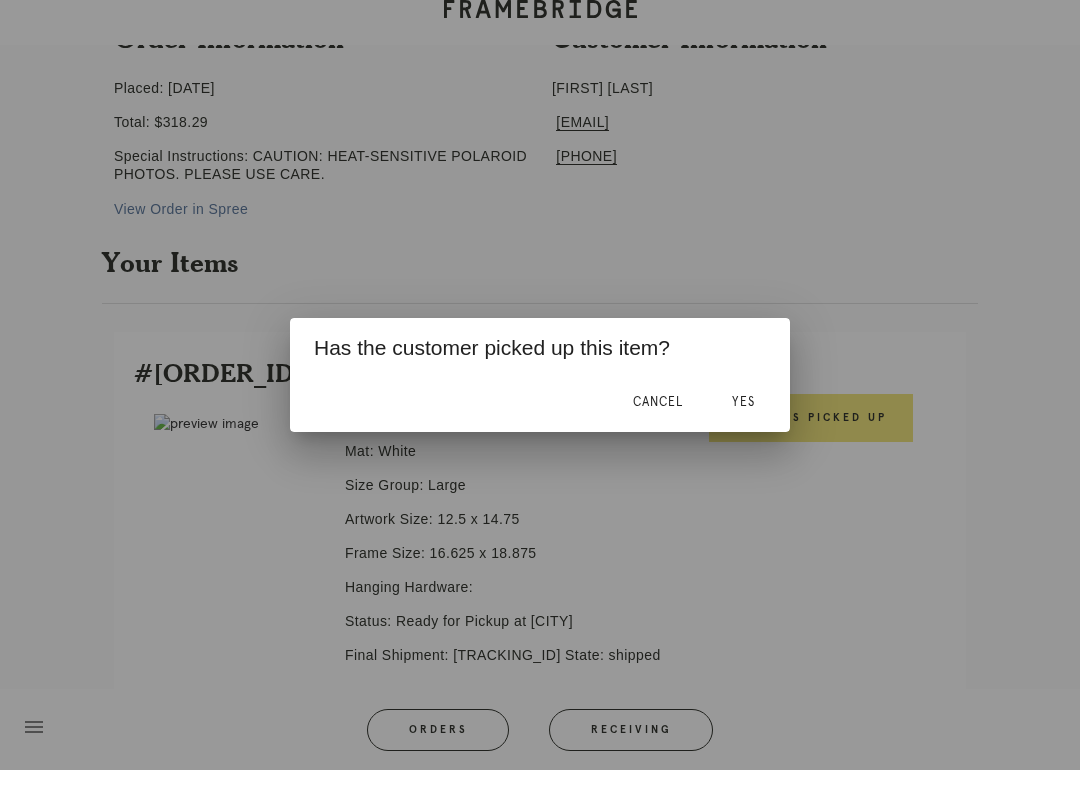 click on "Yes" at bounding box center (743, 422) 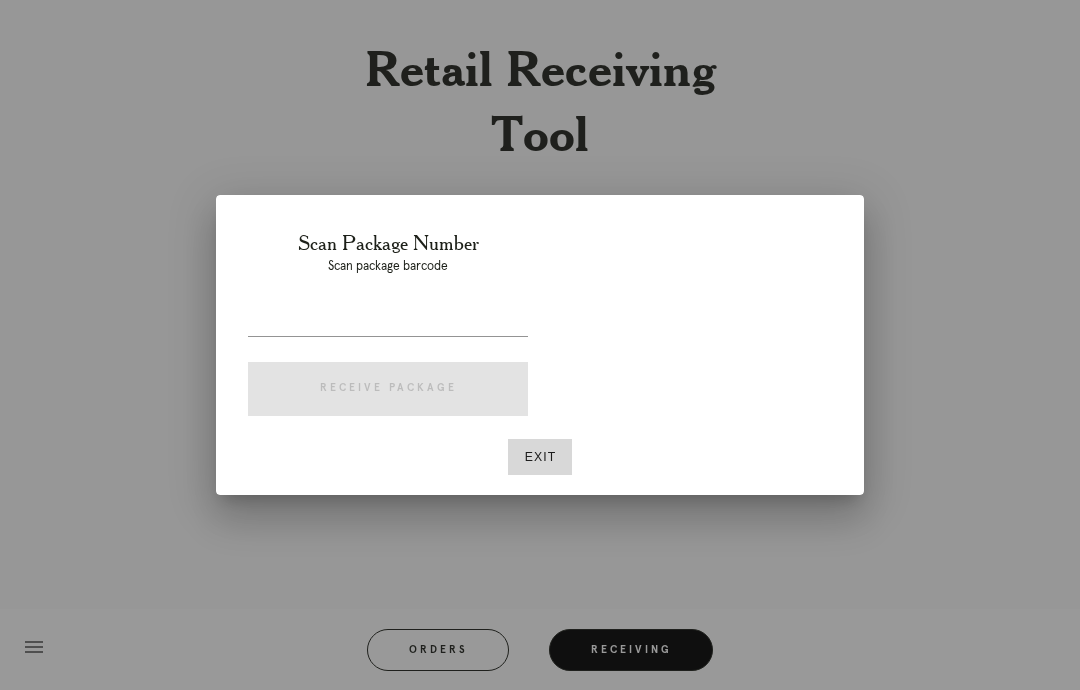 scroll, scrollTop: 0, scrollLeft: 0, axis: both 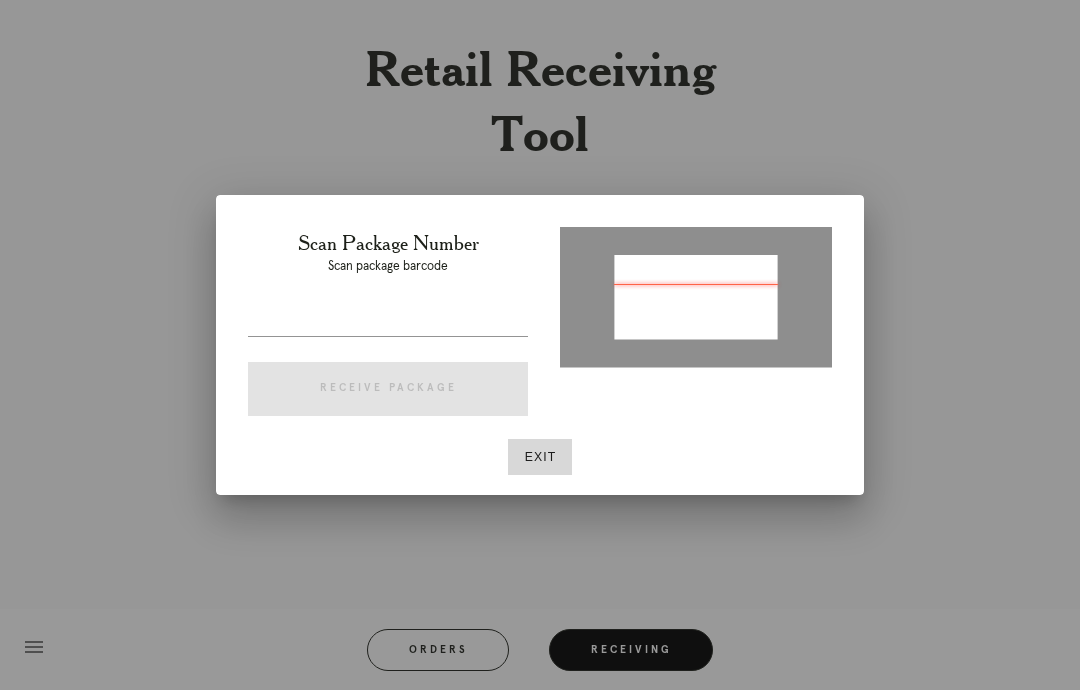 type on "P786201701745003" 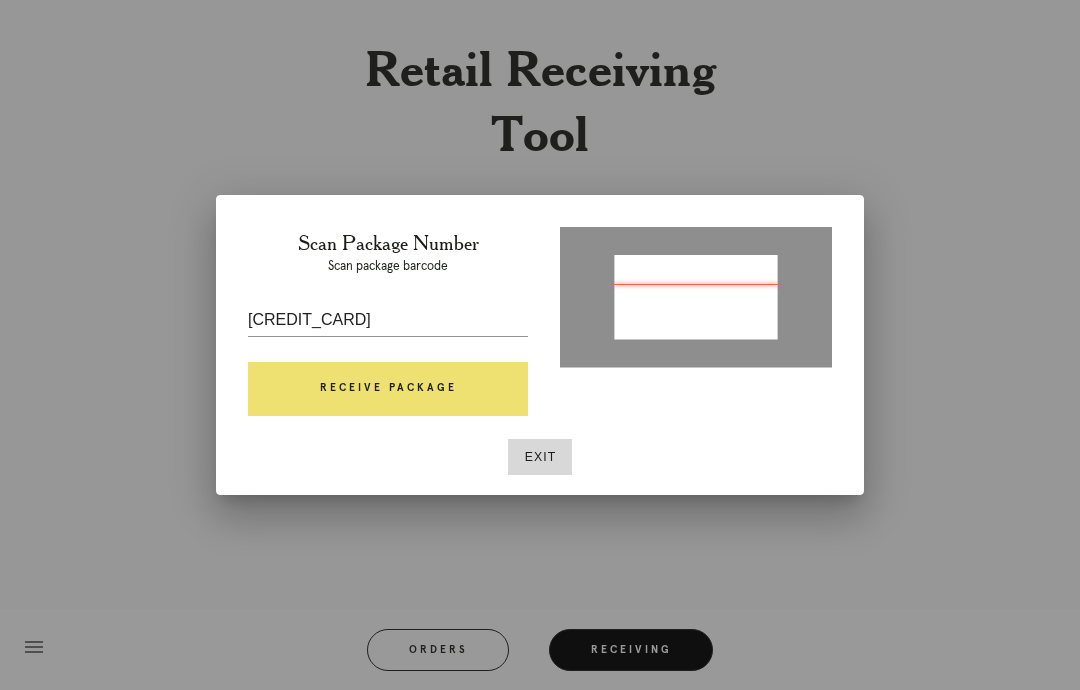 click on "Receive Package" at bounding box center [388, 389] 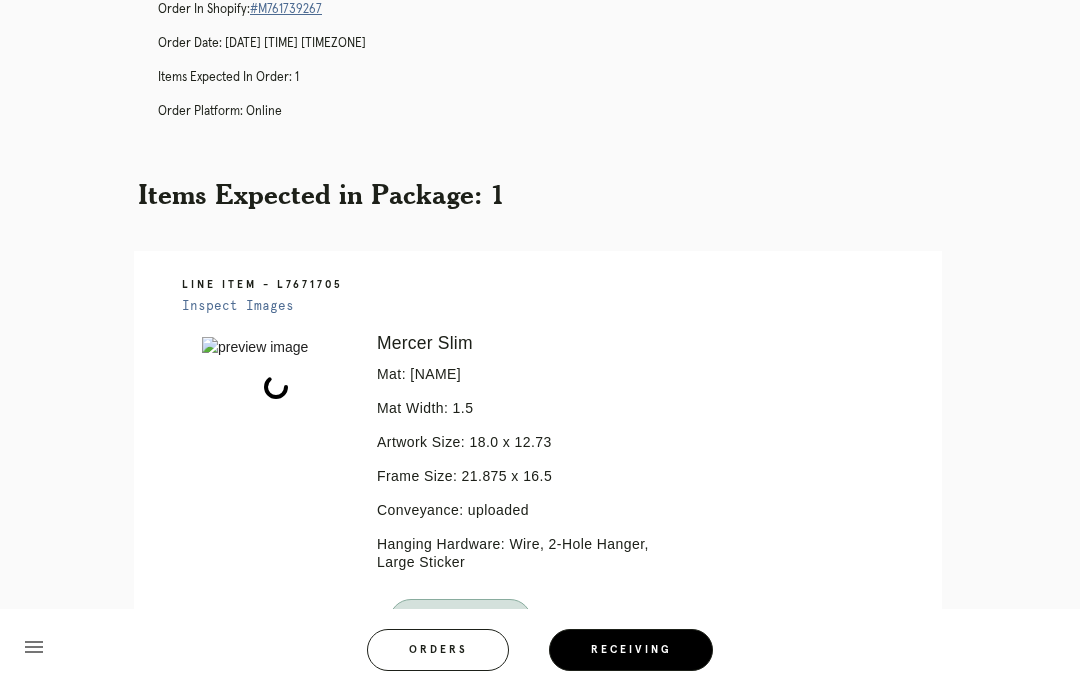 scroll, scrollTop: 0, scrollLeft: 0, axis: both 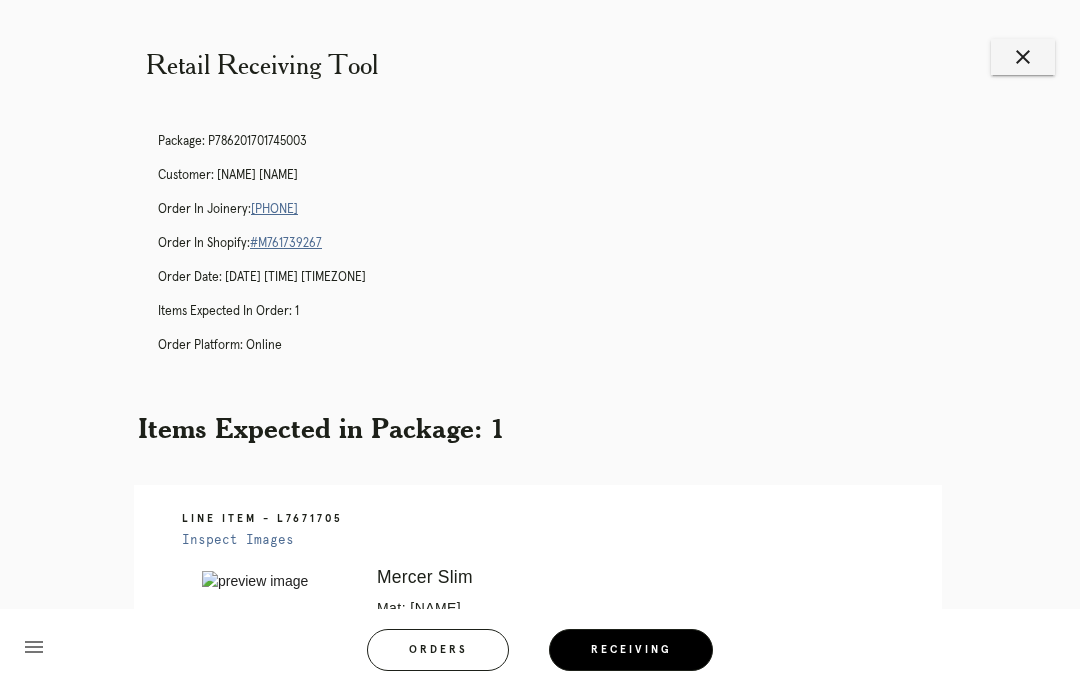 click on "R069691535" at bounding box center (274, 209) 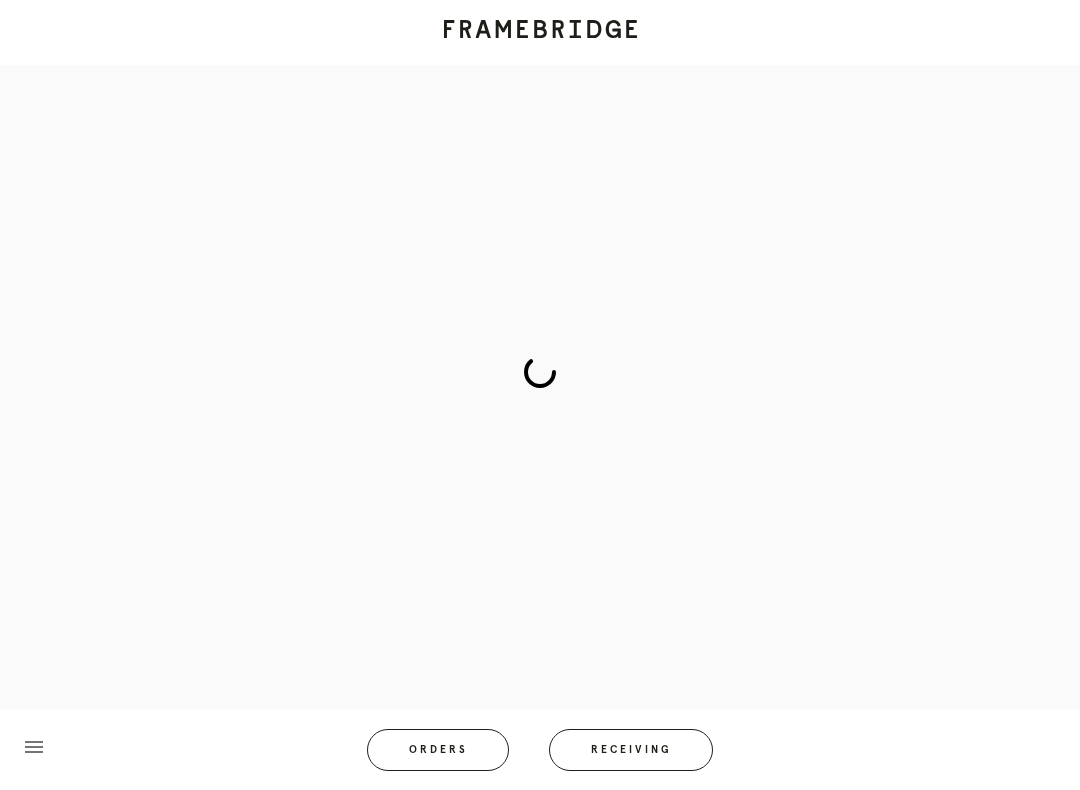 scroll, scrollTop: 0, scrollLeft: 0, axis: both 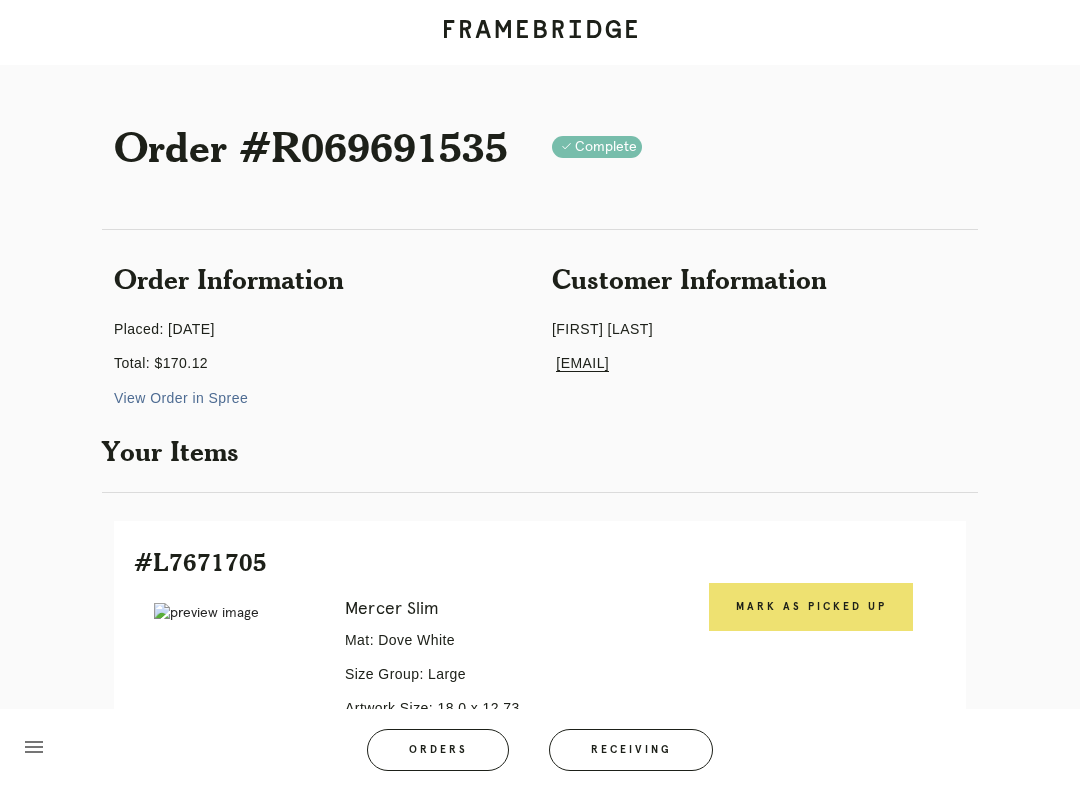 click on "Mark as Picked Up" at bounding box center (811, 607) 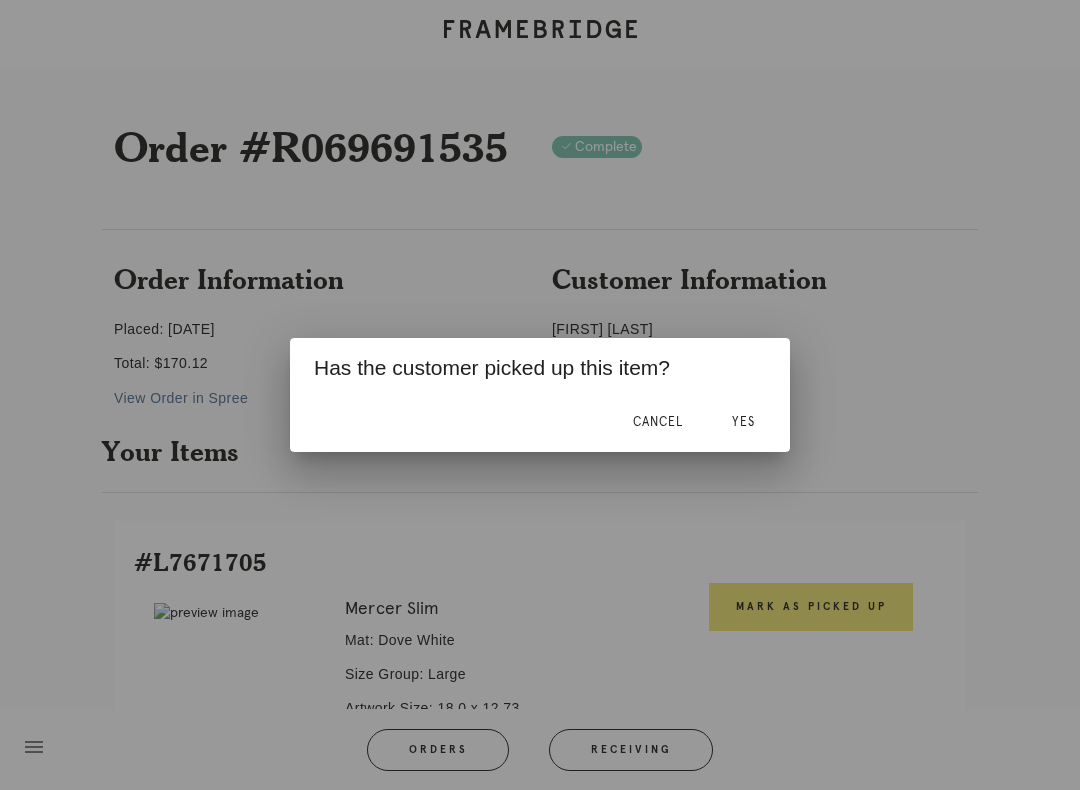 click on "Yes" at bounding box center (743, 422) 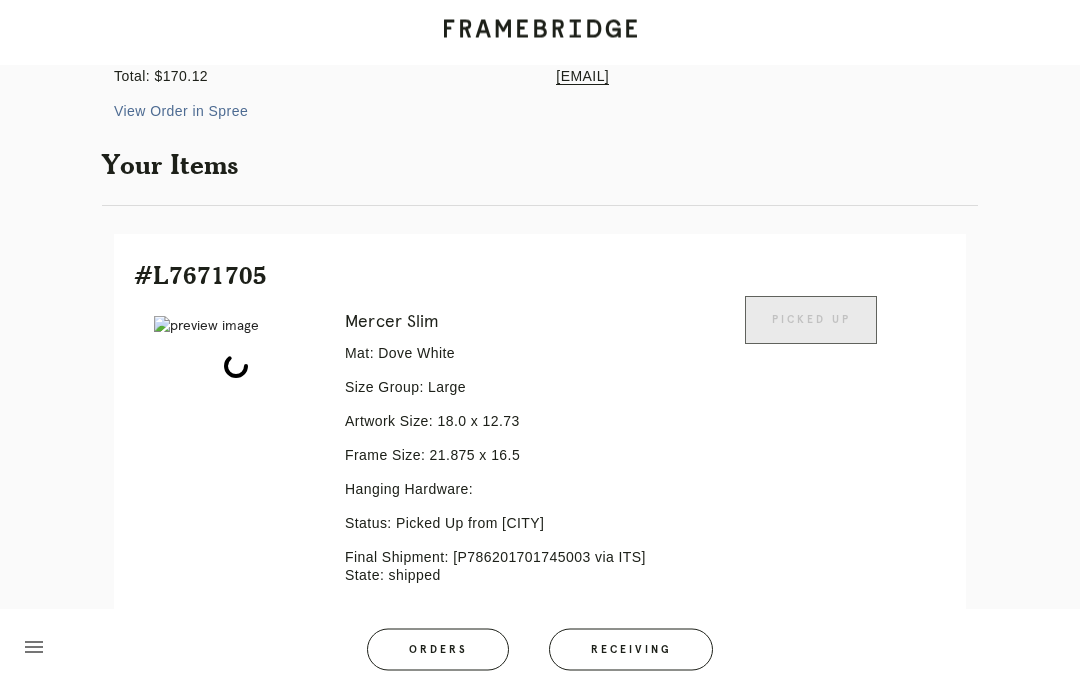 scroll, scrollTop: 0, scrollLeft: 0, axis: both 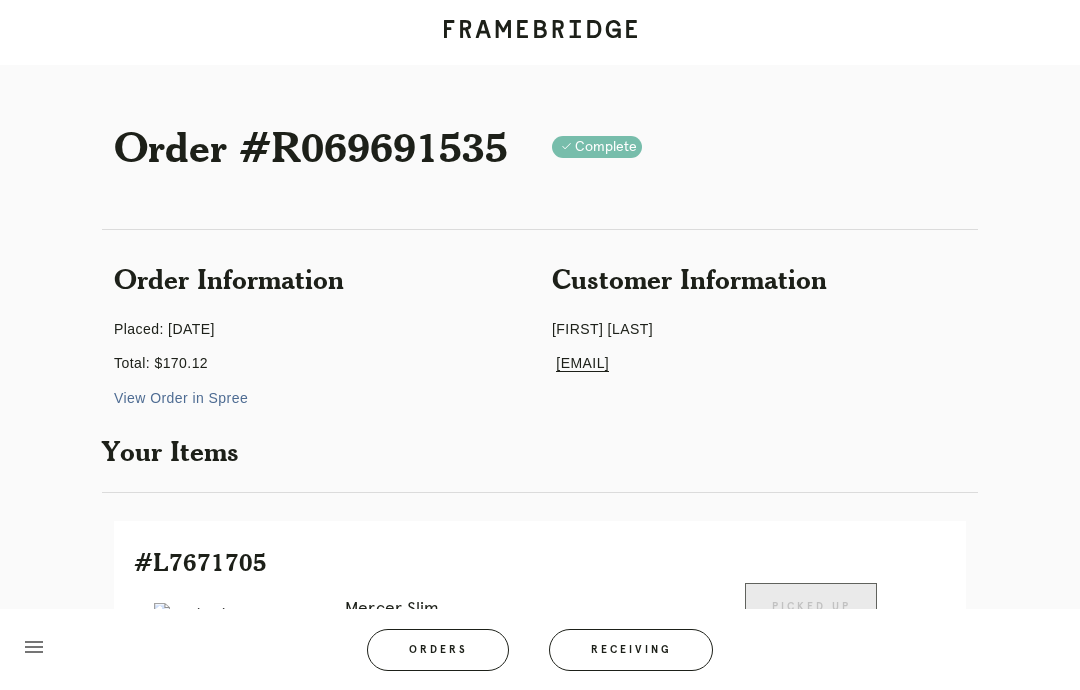 click on "Receiving" at bounding box center (631, 650) 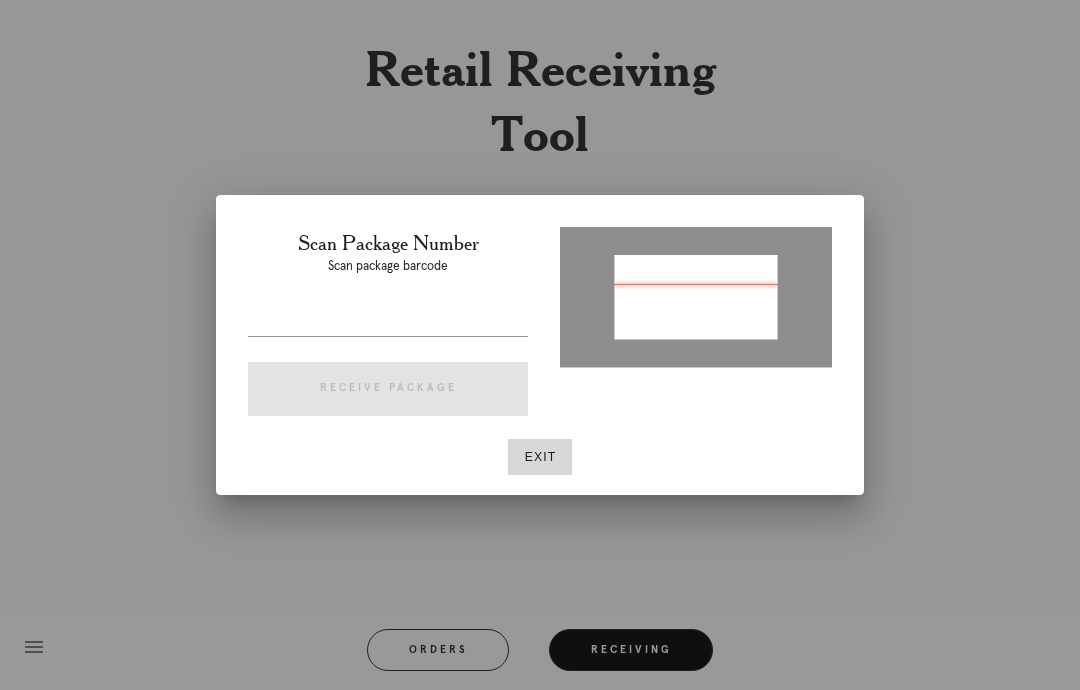 type on "P680491277435838" 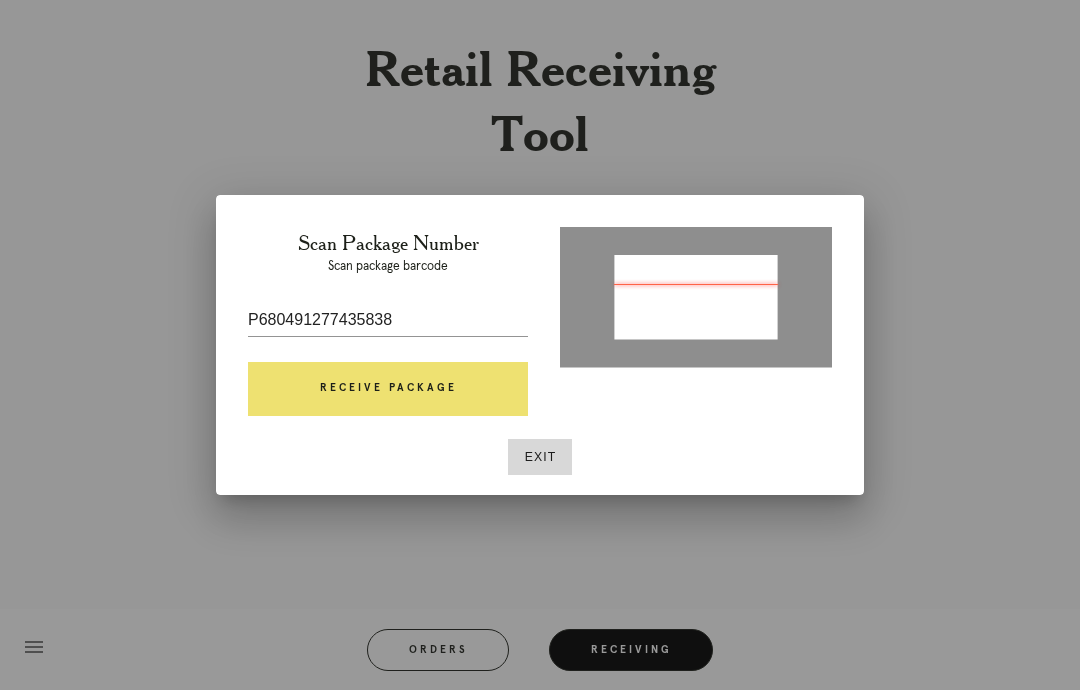 click on "Receive Package" at bounding box center (388, 389) 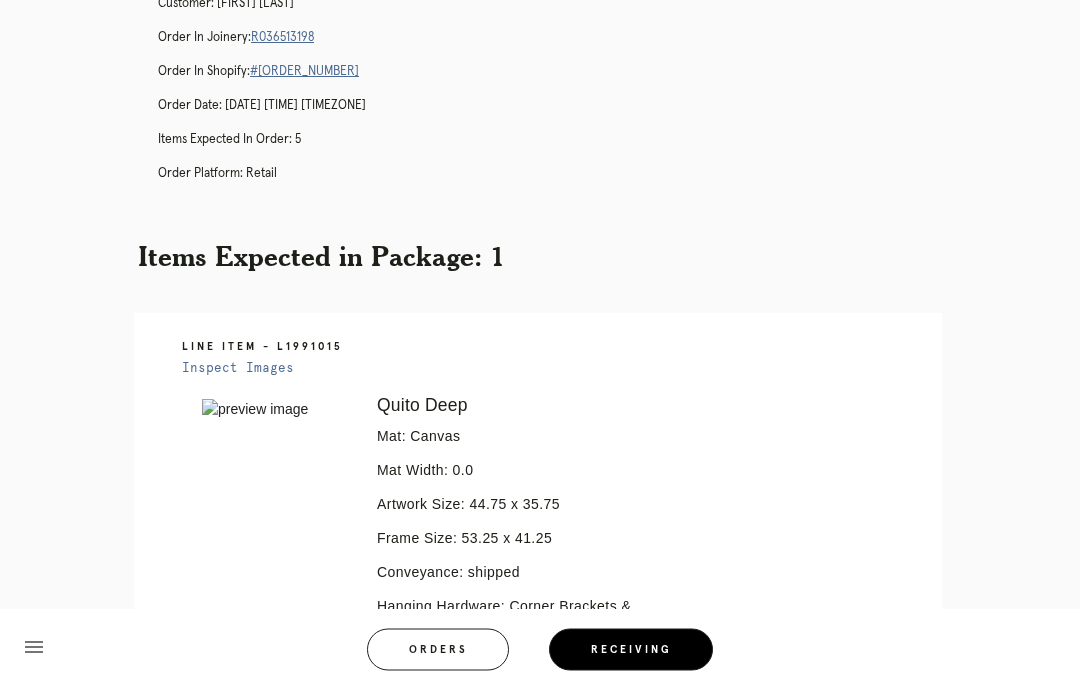 scroll, scrollTop: 0, scrollLeft: 0, axis: both 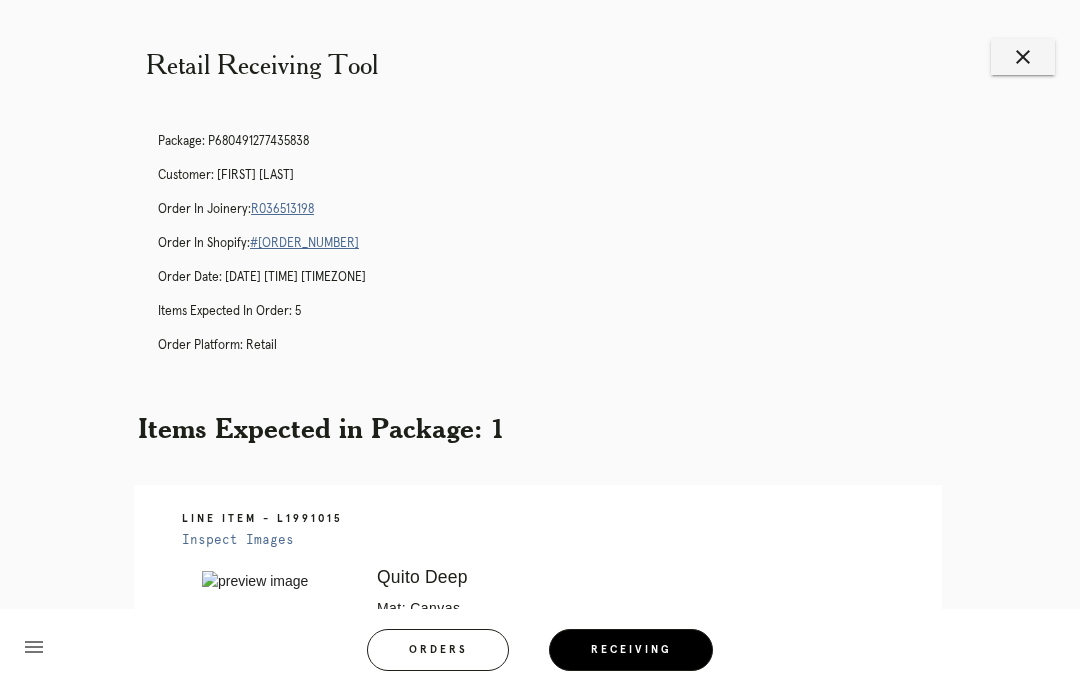 click on "R036513198" at bounding box center (282, 209) 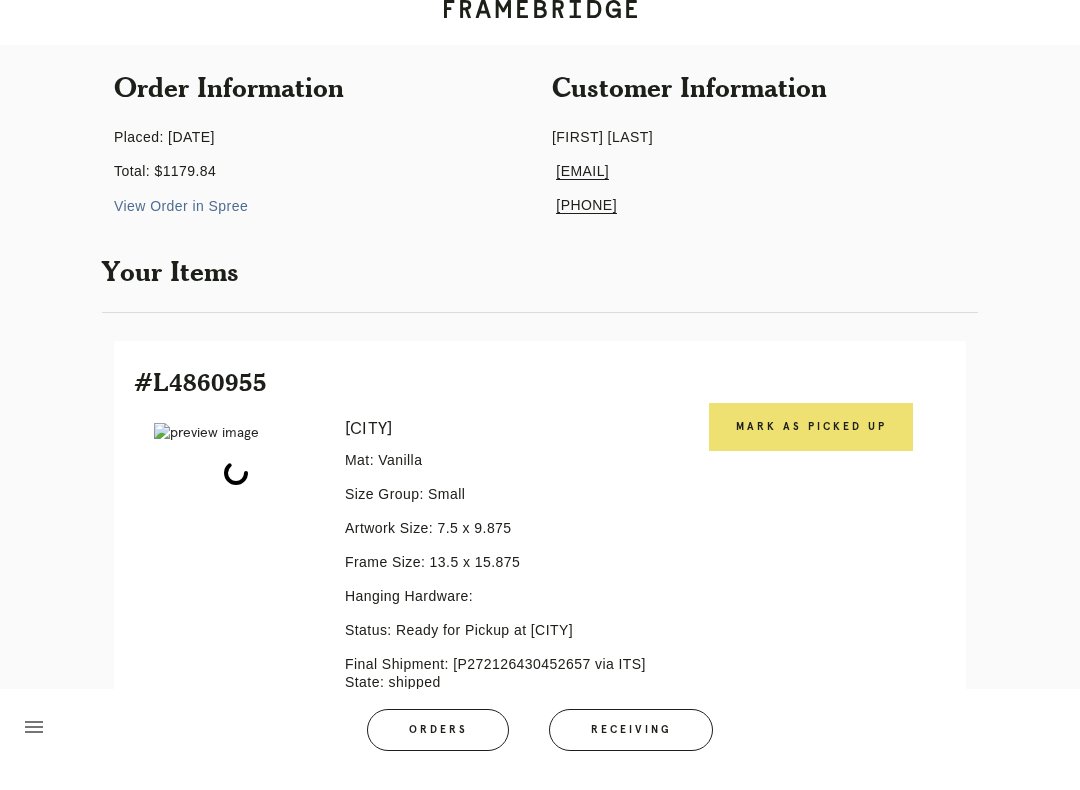 scroll, scrollTop: 189, scrollLeft: 0, axis: vertical 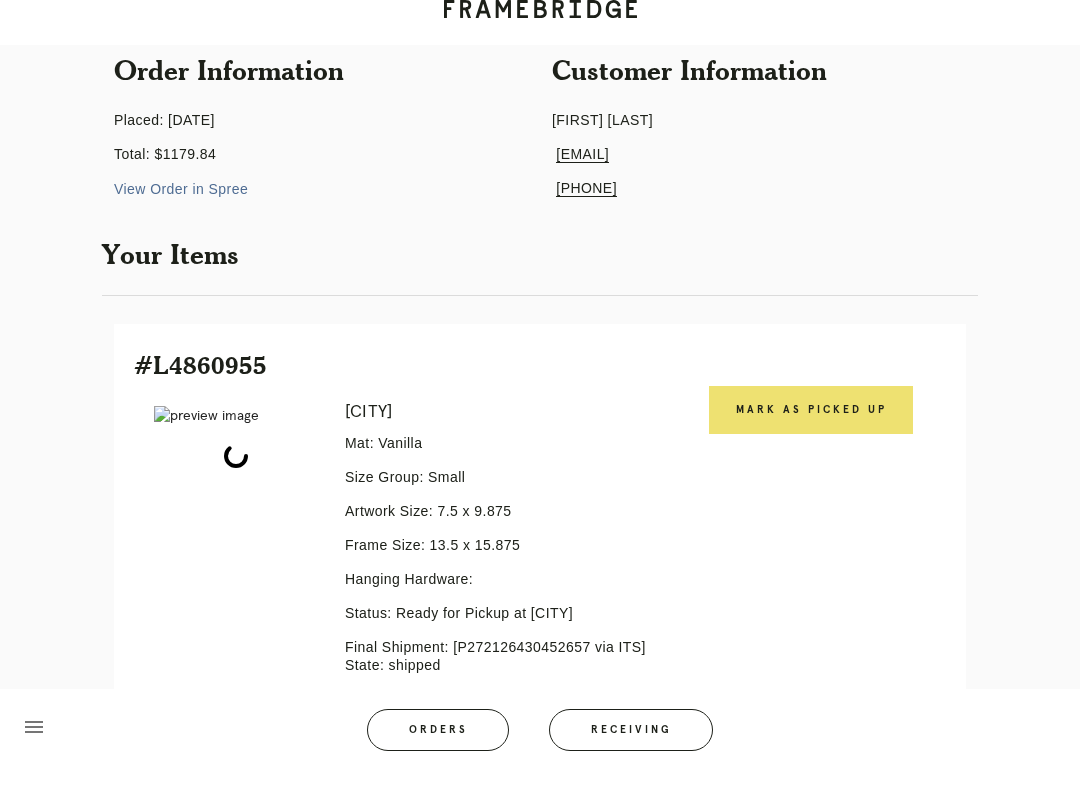 click on "Mark as Picked Up" at bounding box center [811, 430] 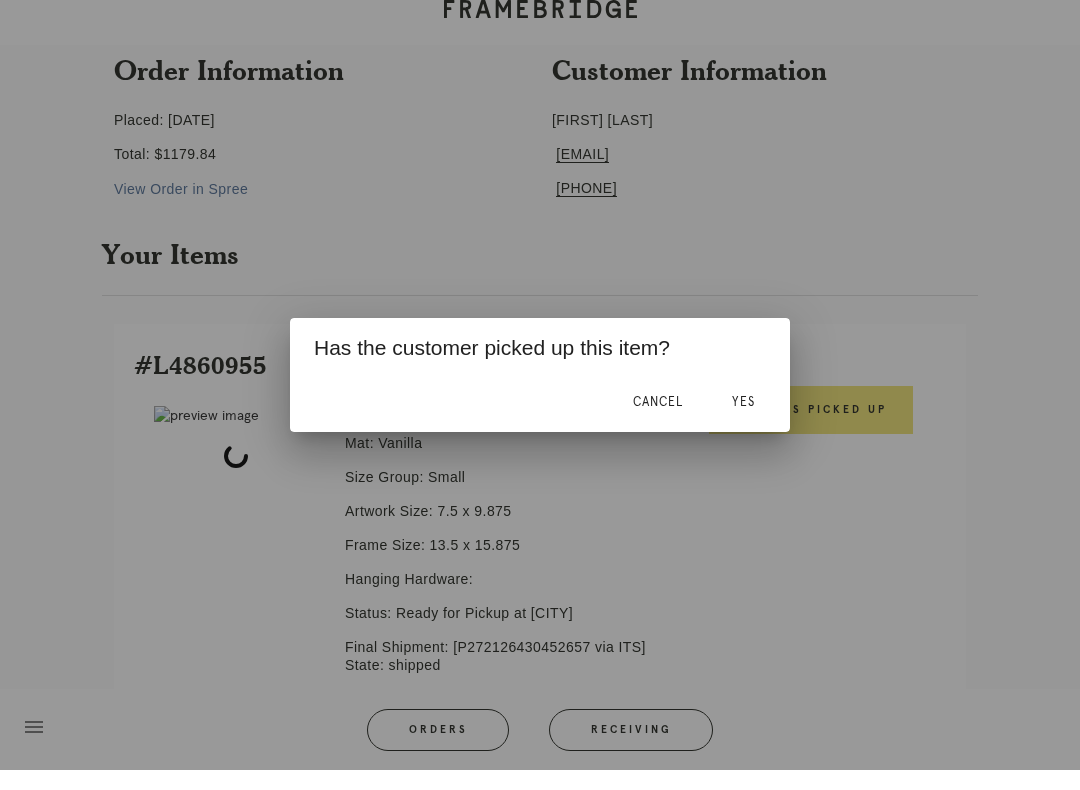 click on "Yes" at bounding box center (743, 422) 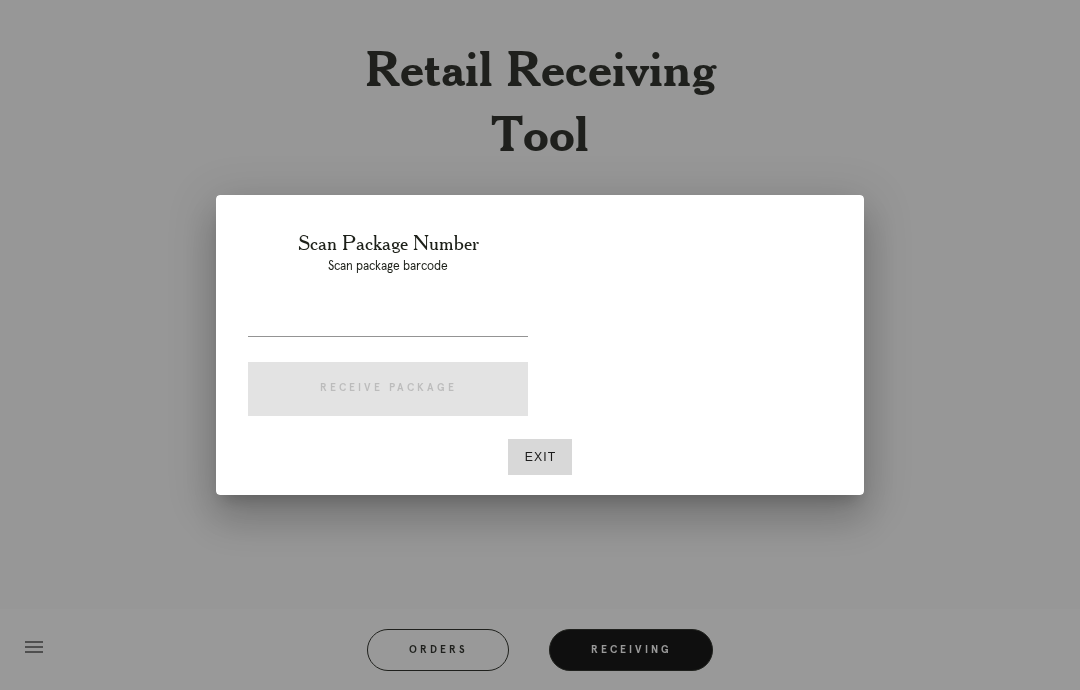 scroll, scrollTop: 0, scrollLeft: 0, axis: both 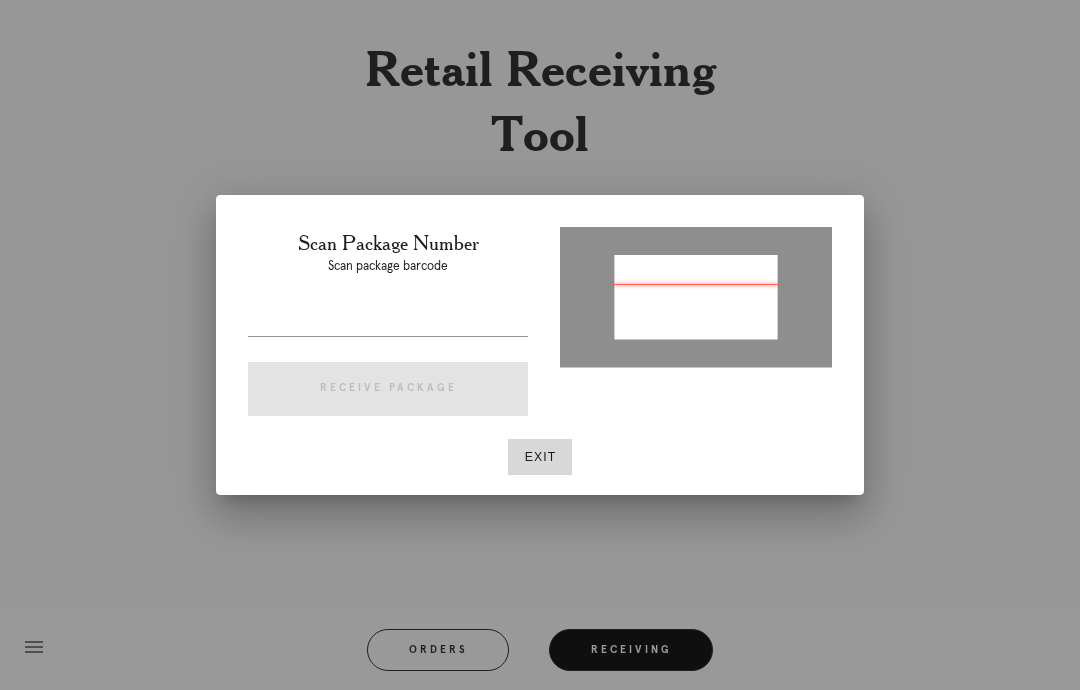 type on "P249752126334997" 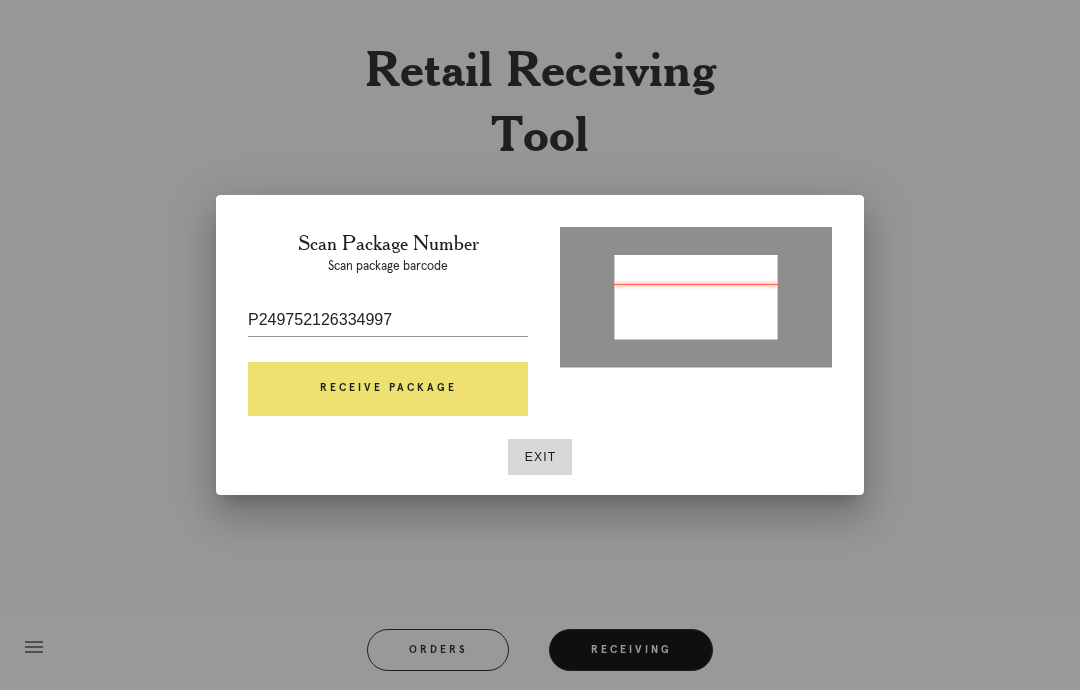 click on "Receive Package" at bounding box center (388, 389) 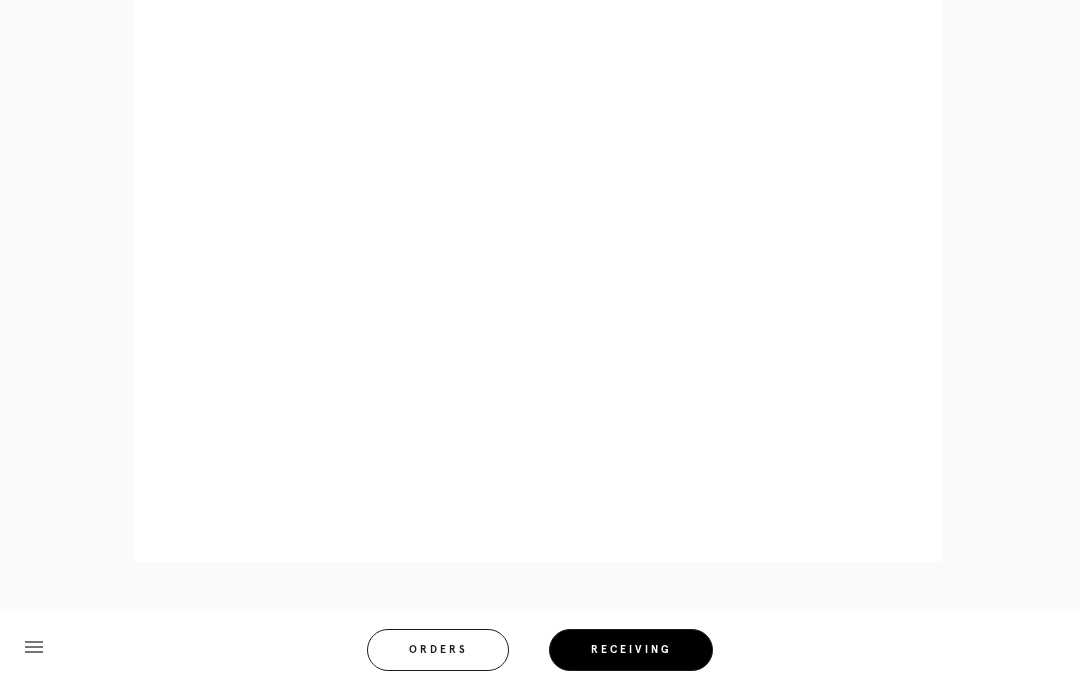 scroll, scrollTop: 859, scrollLeft: 0, axis: vertical 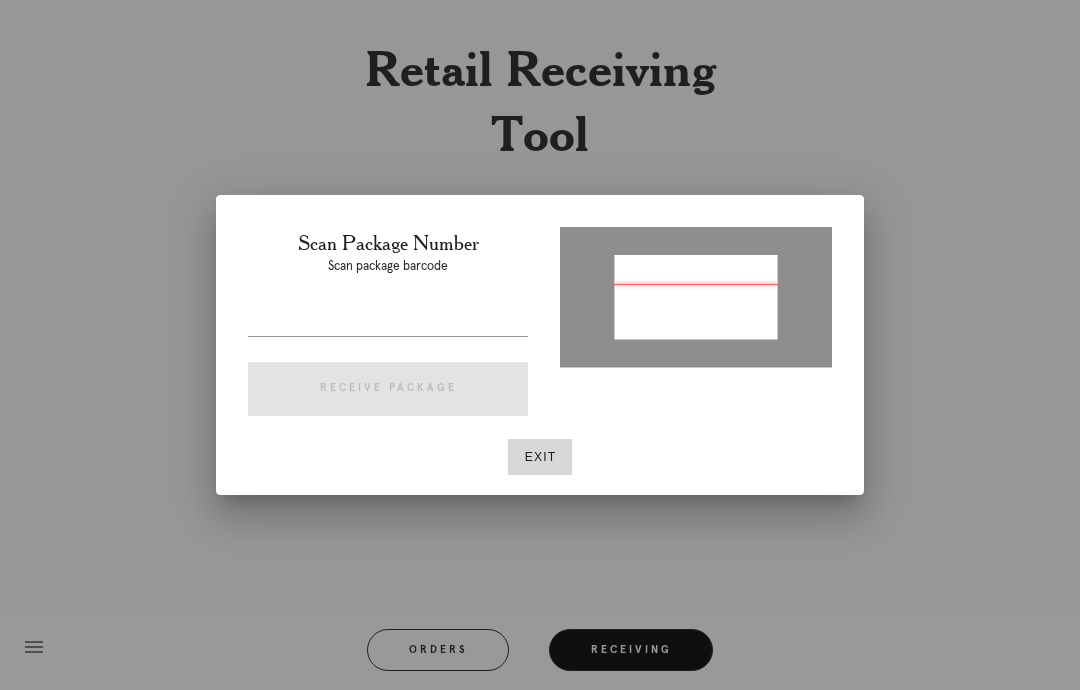 click on "Exit" at bounding box center [540, 457] 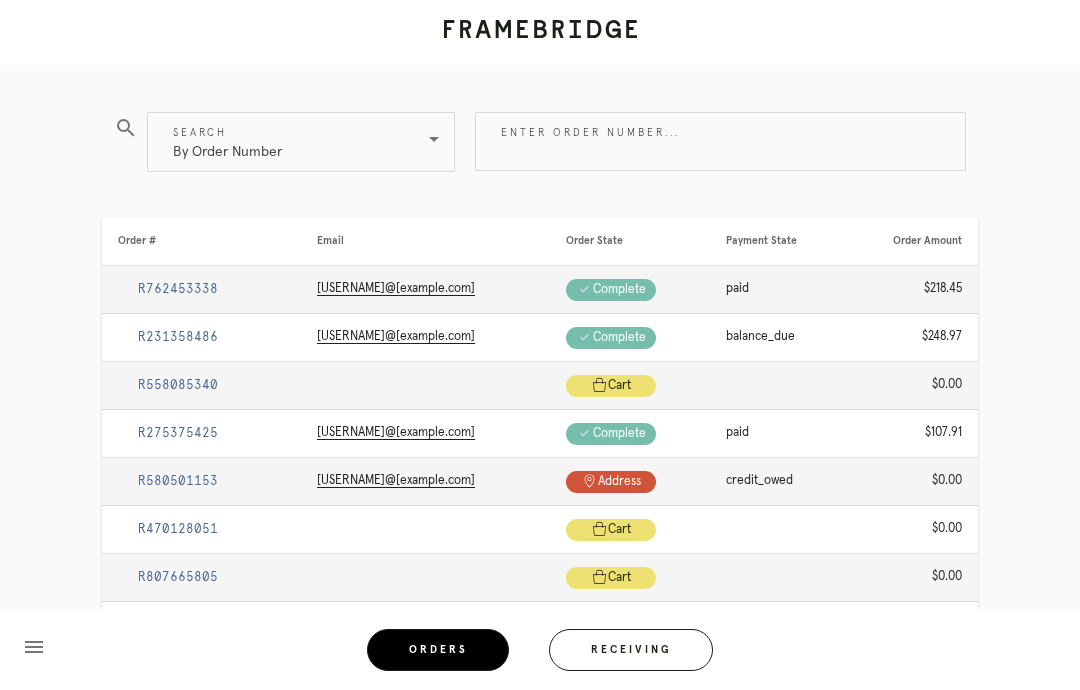click on "Receiving" at bounding box center [631, 650] 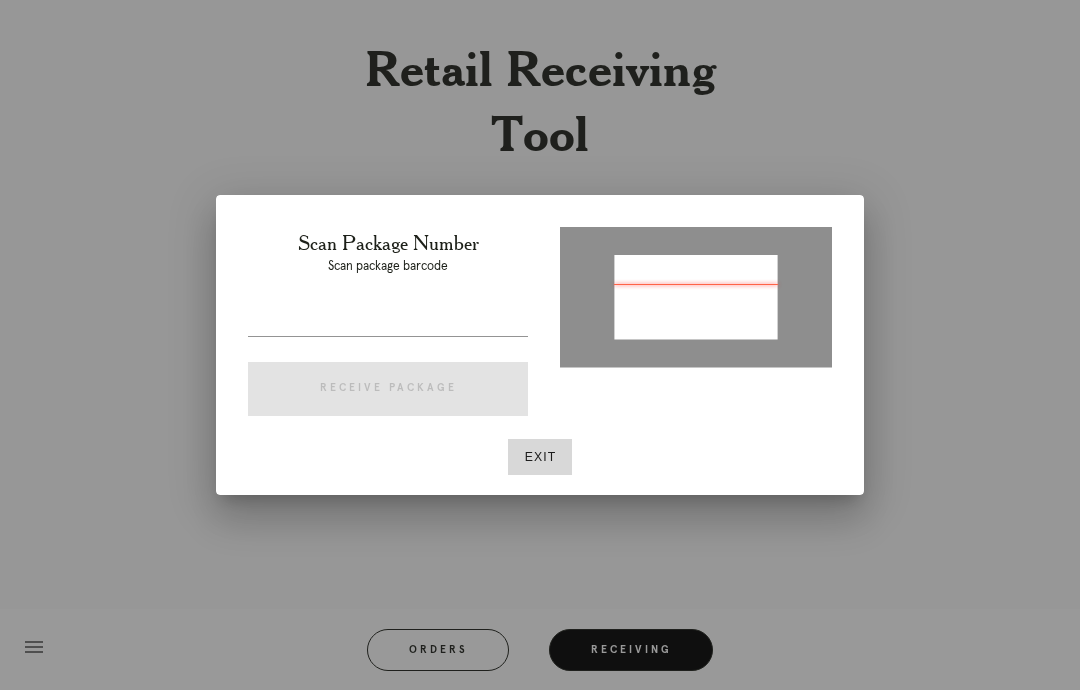 type on "P249752126334997" 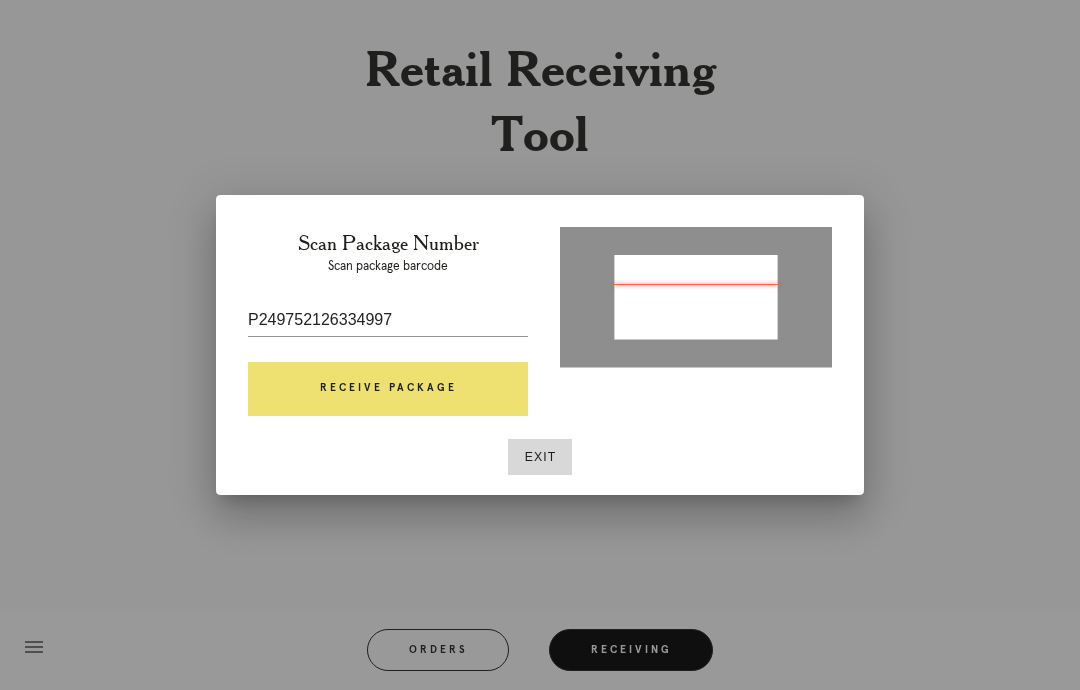 click on "Receive Package" at bounding box center (388, 389) 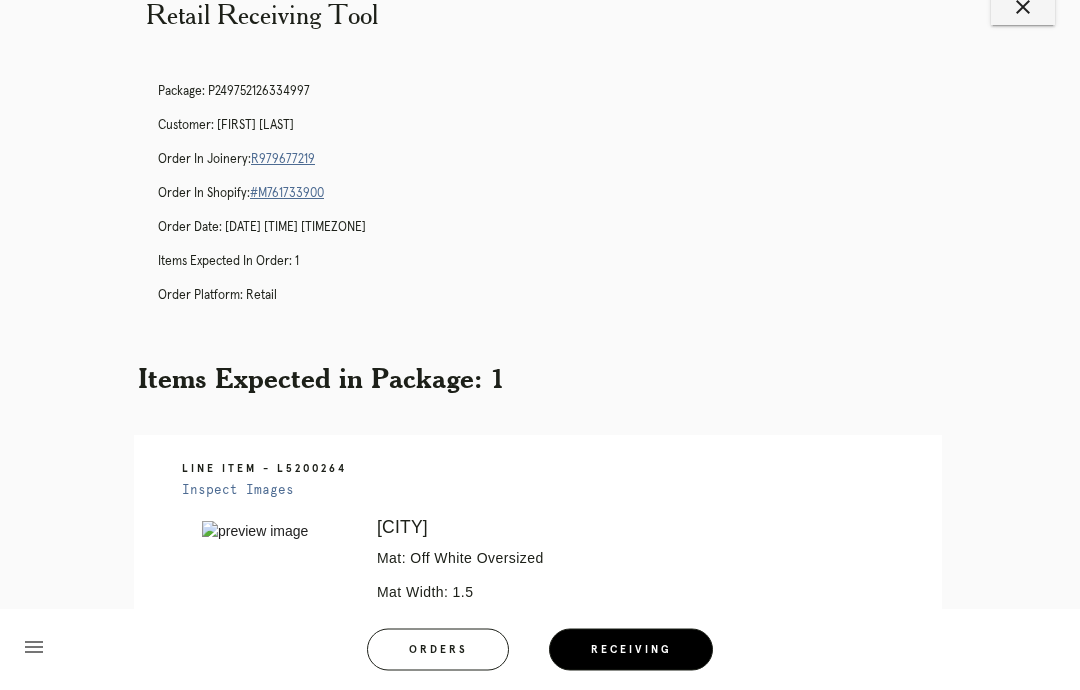 scroll, scrollTop: 43, scrollLeft: 0, axis: vertical 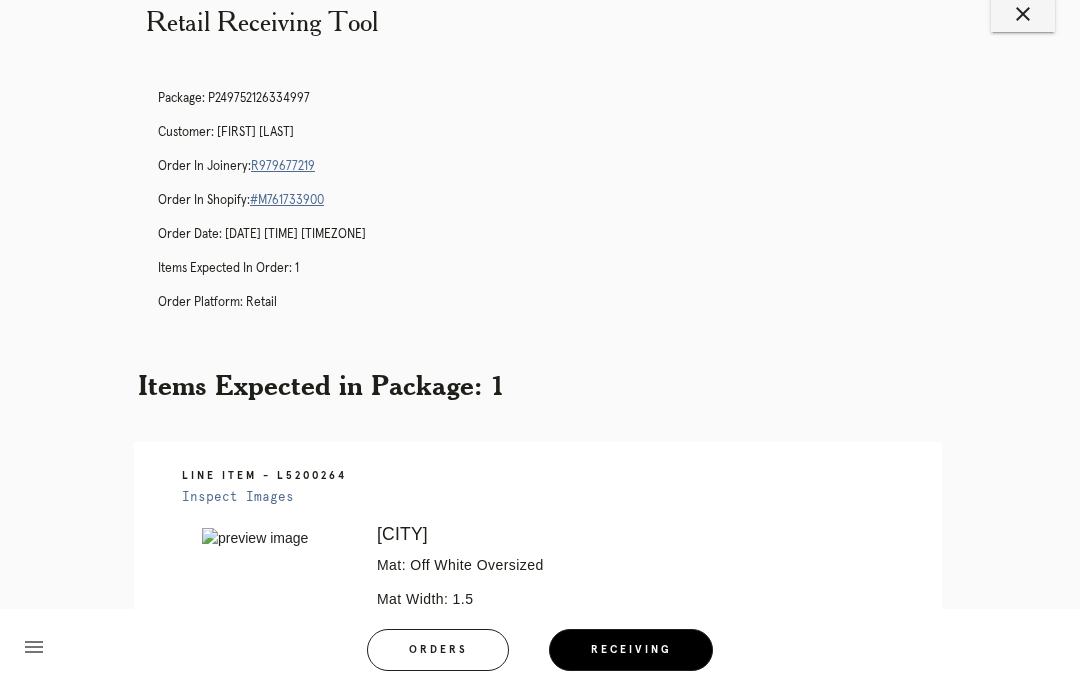 click on "close" at bounding box center [1023, 14] 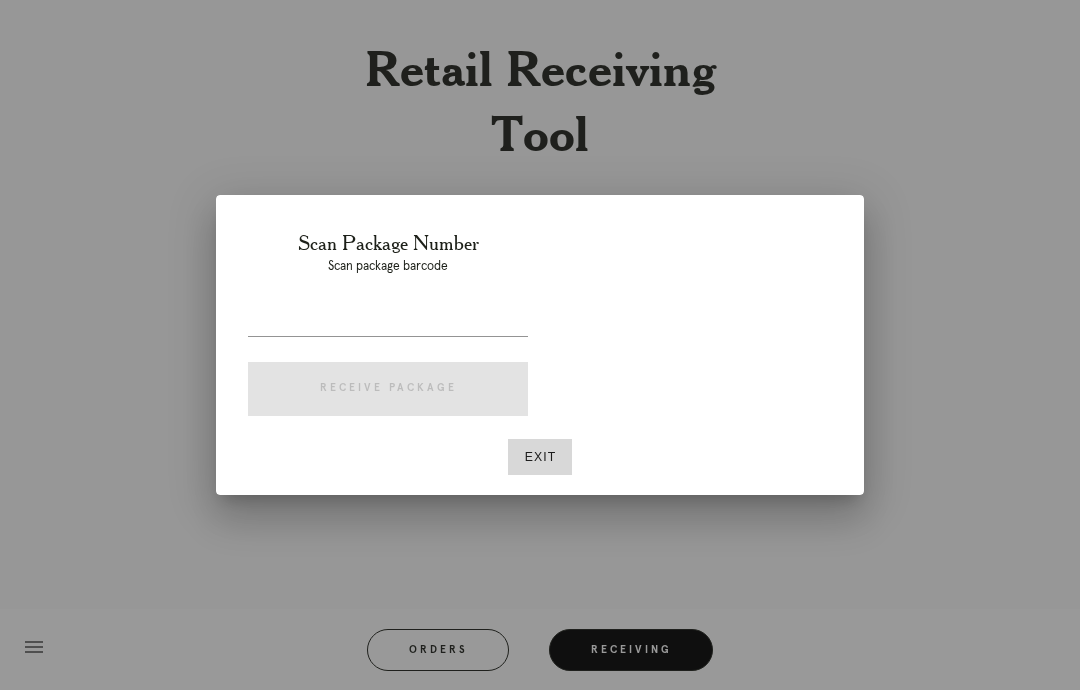 scroll, scrollTop: 43, scrollLeft: 0, axis: vertical 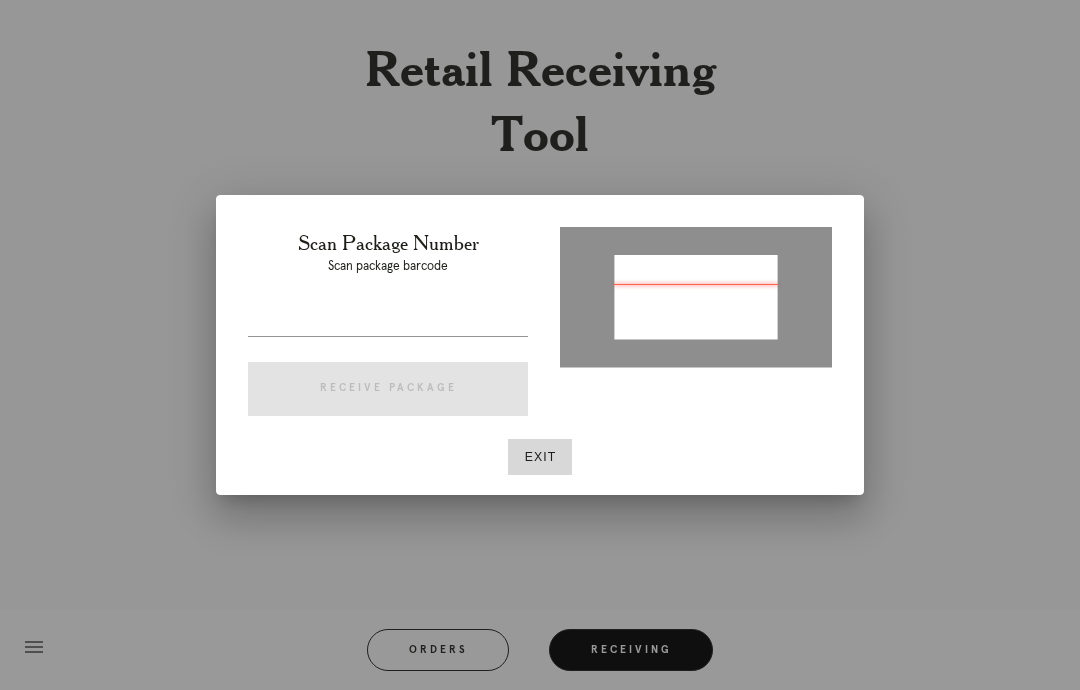 type on "P341233313532923" 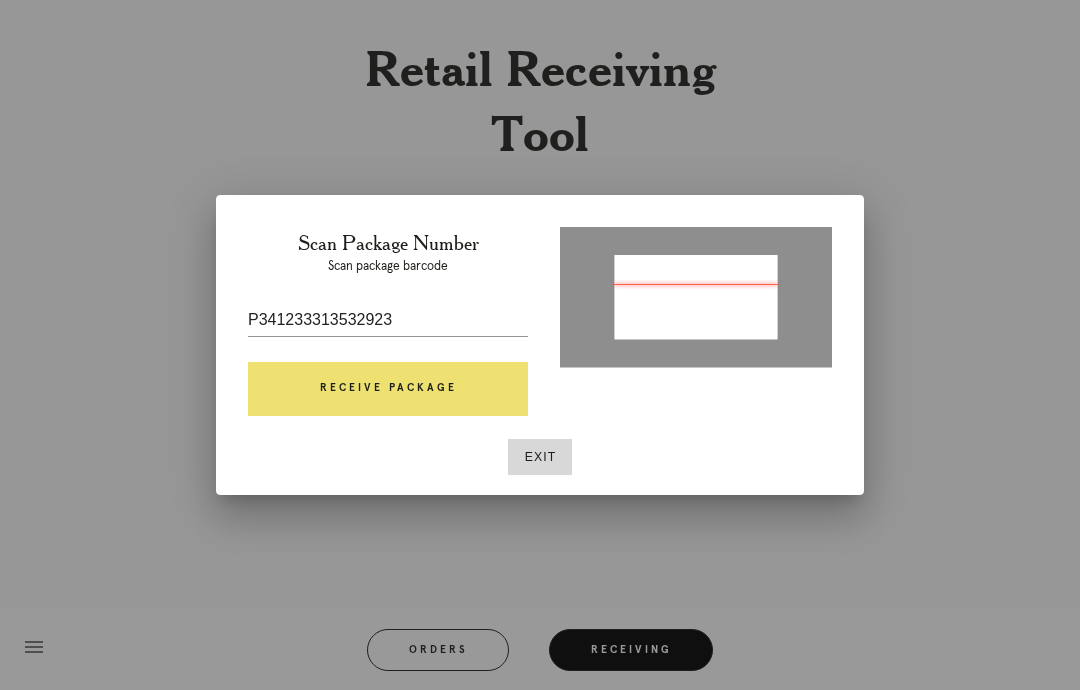click at bounding box center (388, 351) 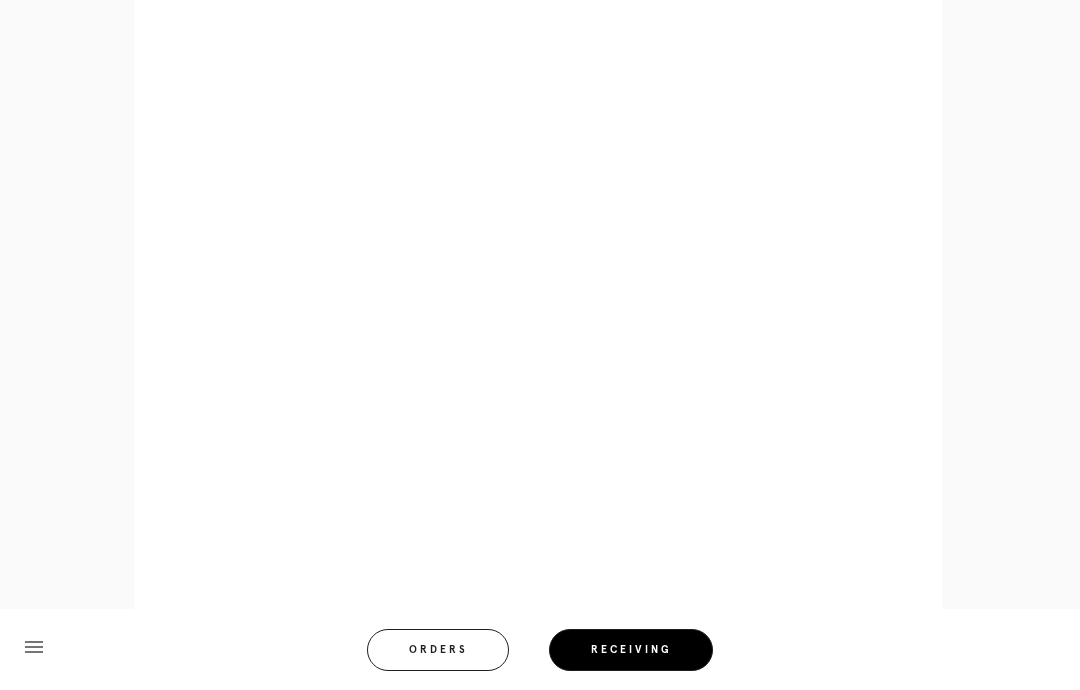 scroll, scrollTop: 929, scrollLeft: 0, axis: vertical 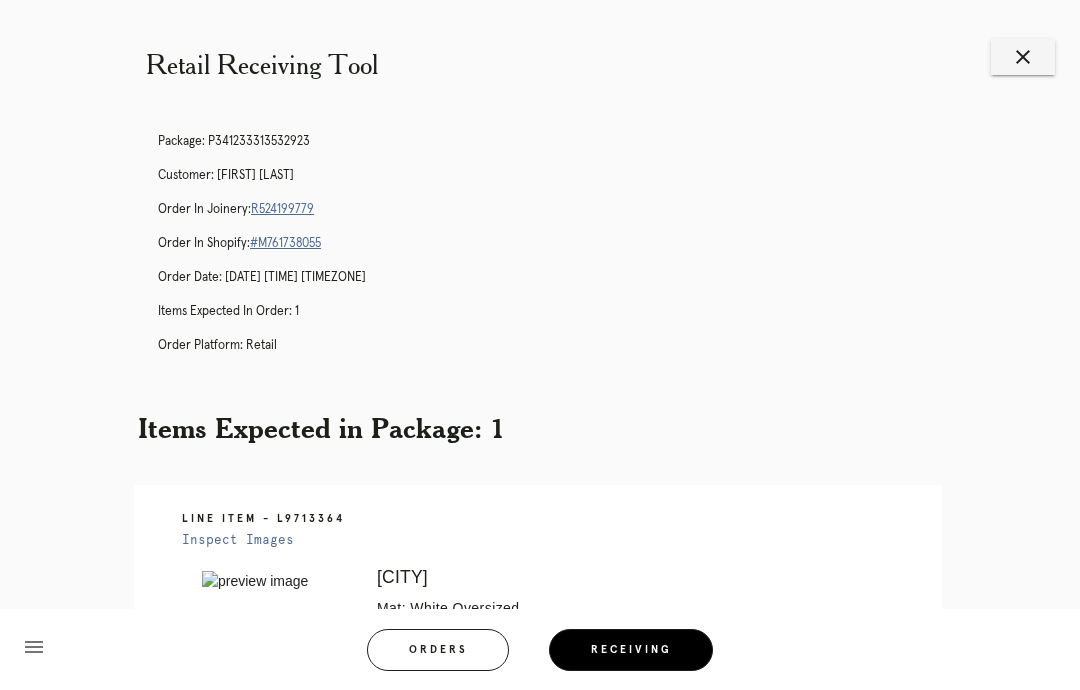 click on "close" at bounding box center (1023, 57) 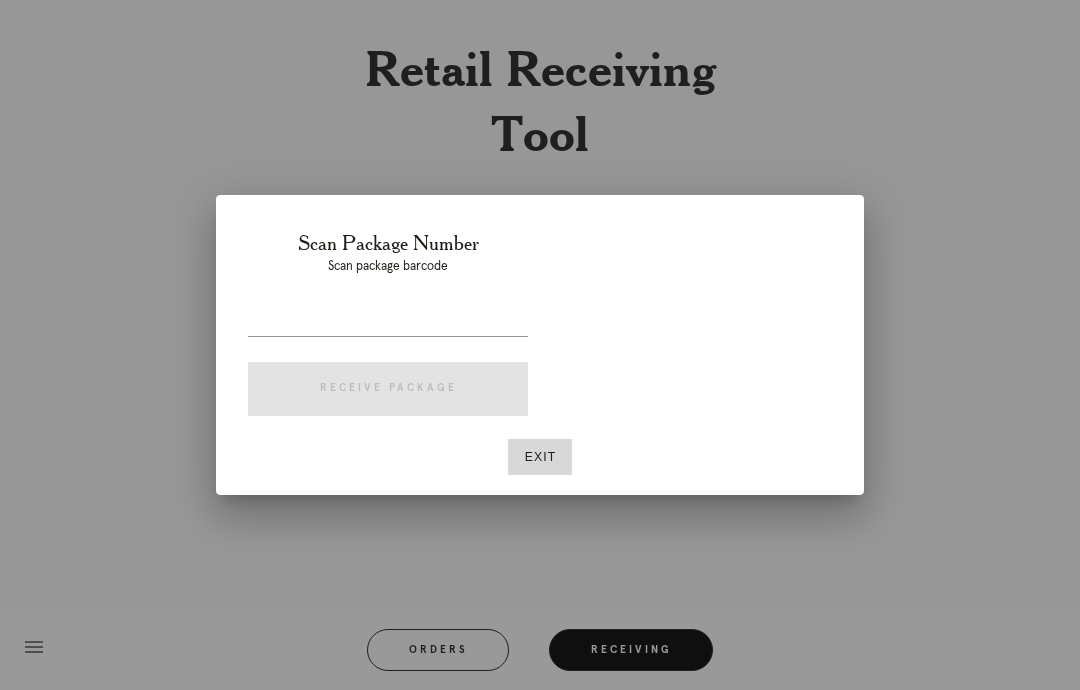 scroll, scrollTop: 0, scrollLeft: 0, axis: both 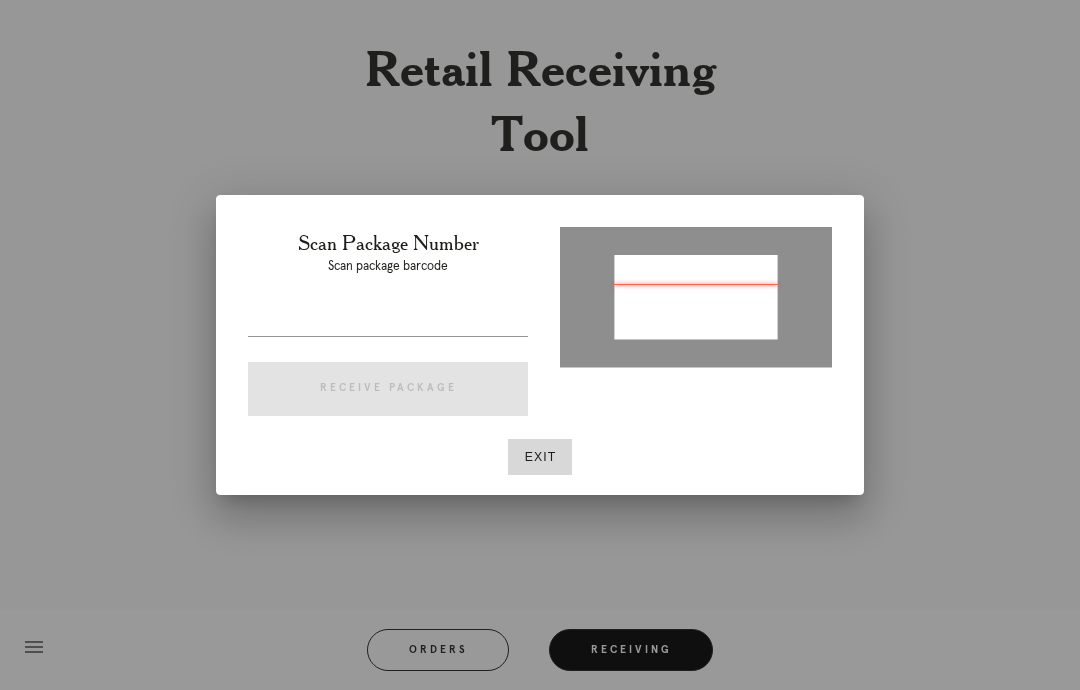 type on "P160324401884295" 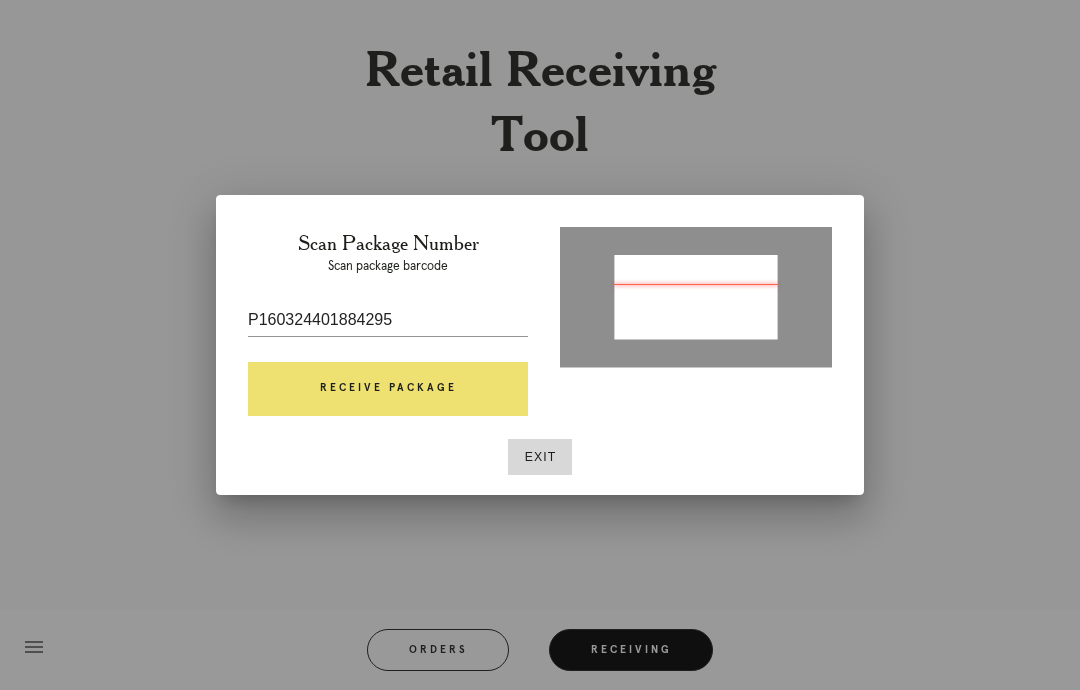 click on "Receive Package" at bounding box center (388, 389) 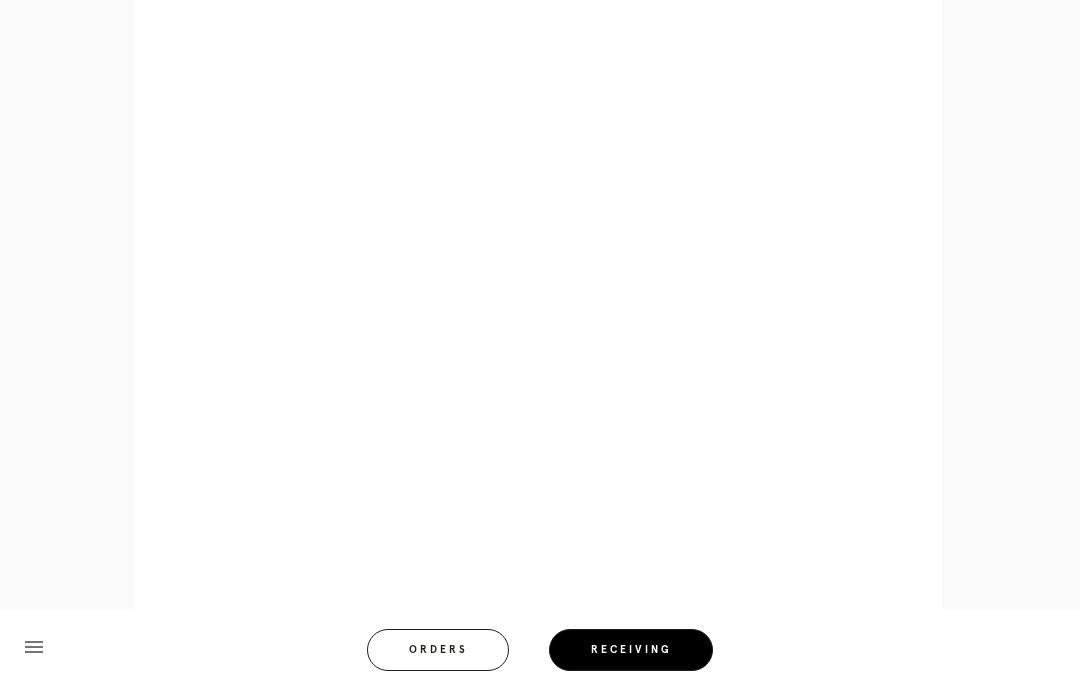 scroll, scrollTop: 963, scrollLeft: 0, axis: vertical 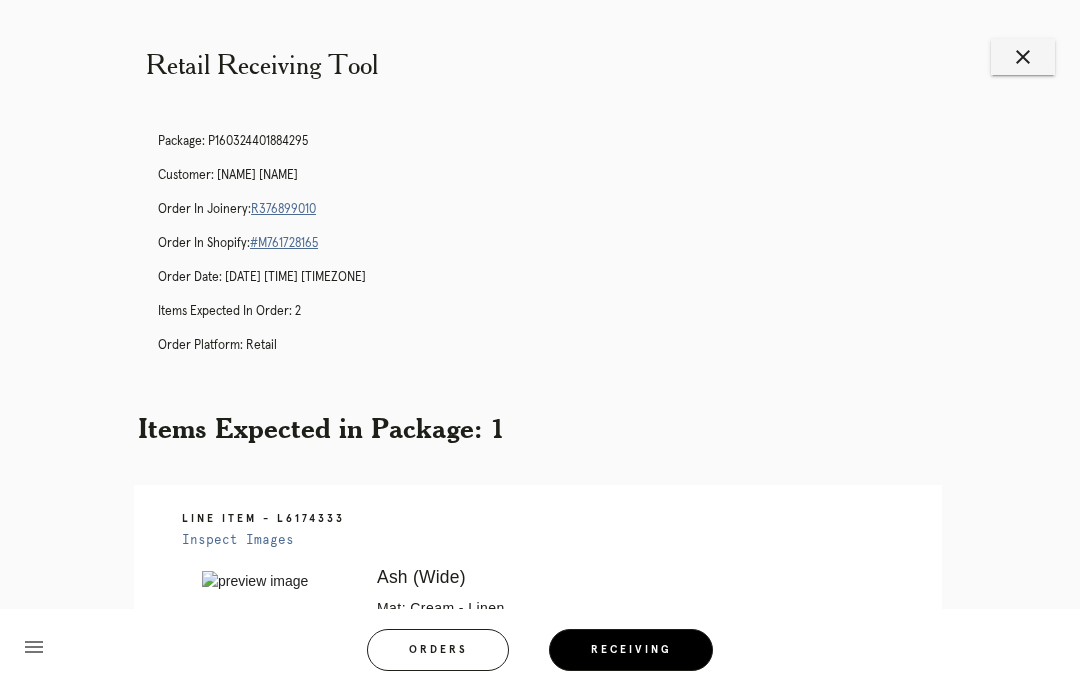 click on "close" at bounding box center [1023, 57] 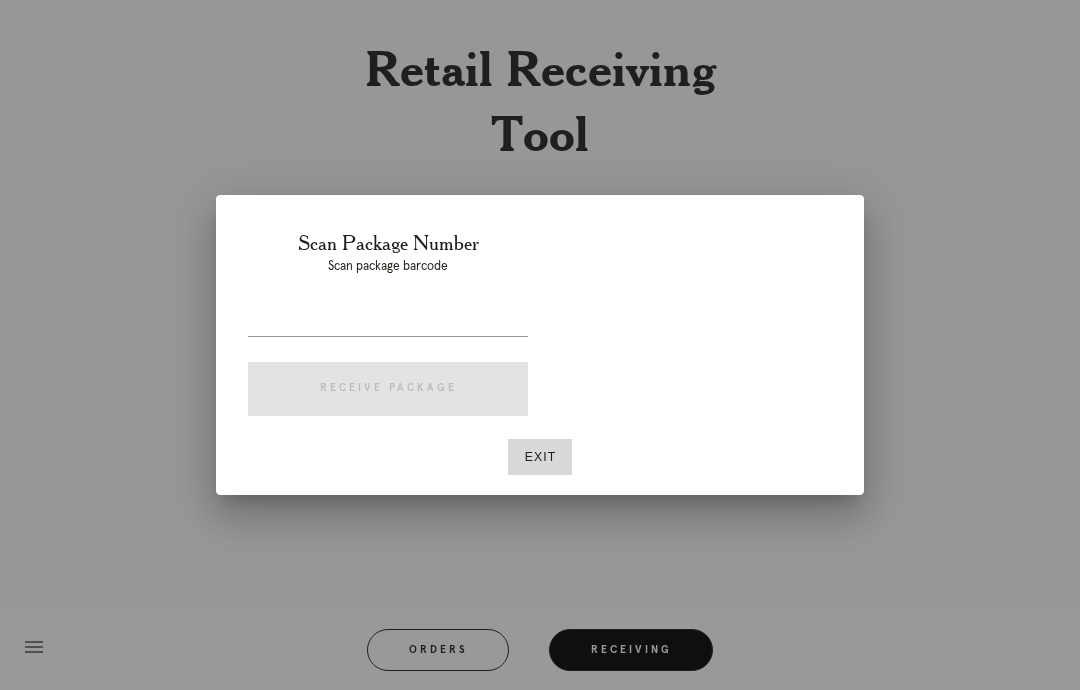 scroll, scrollTop: 0, scrollLeft: 0, axis: both 